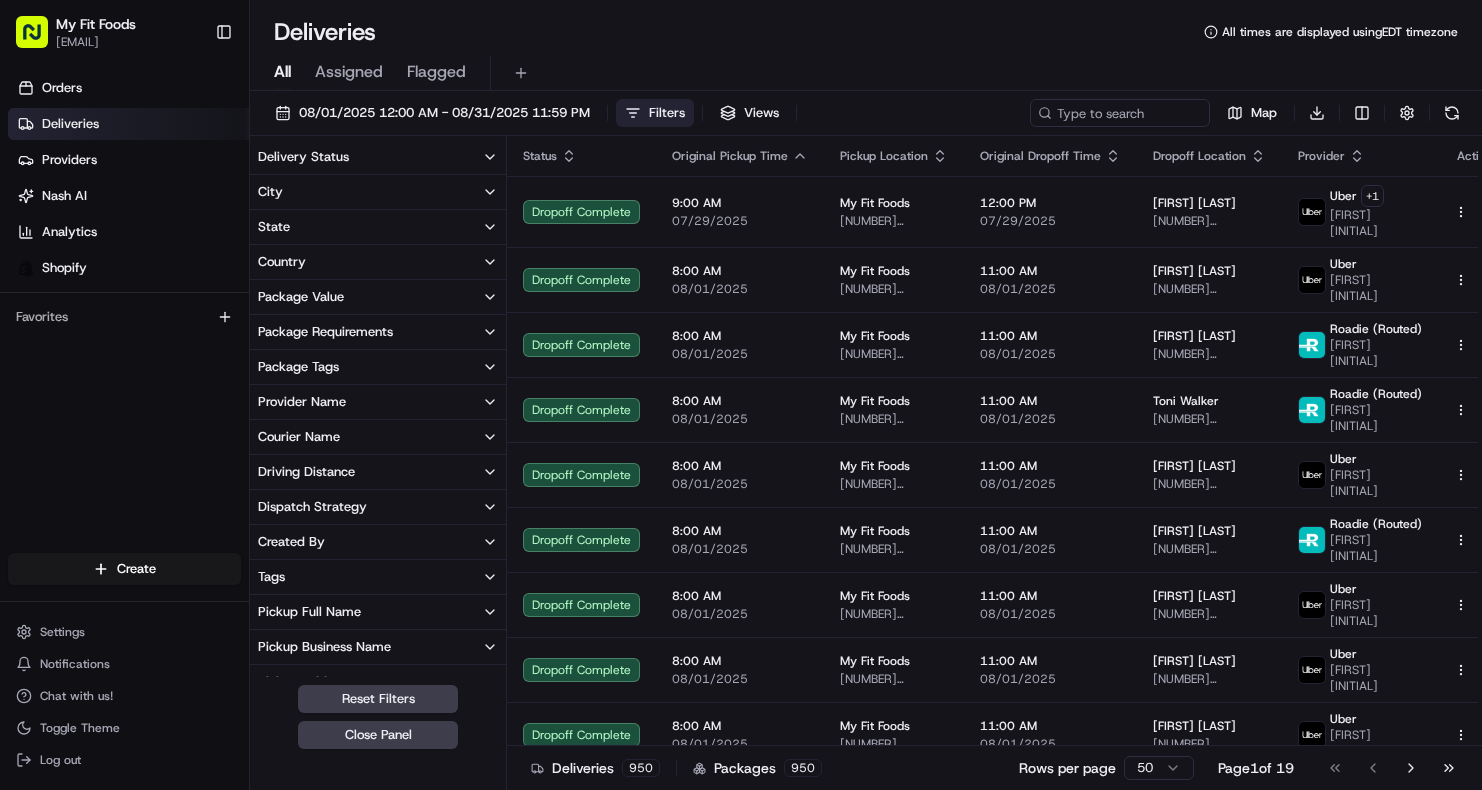 scroll, scrollTop: 0, scrollLeft: 0, axis: both 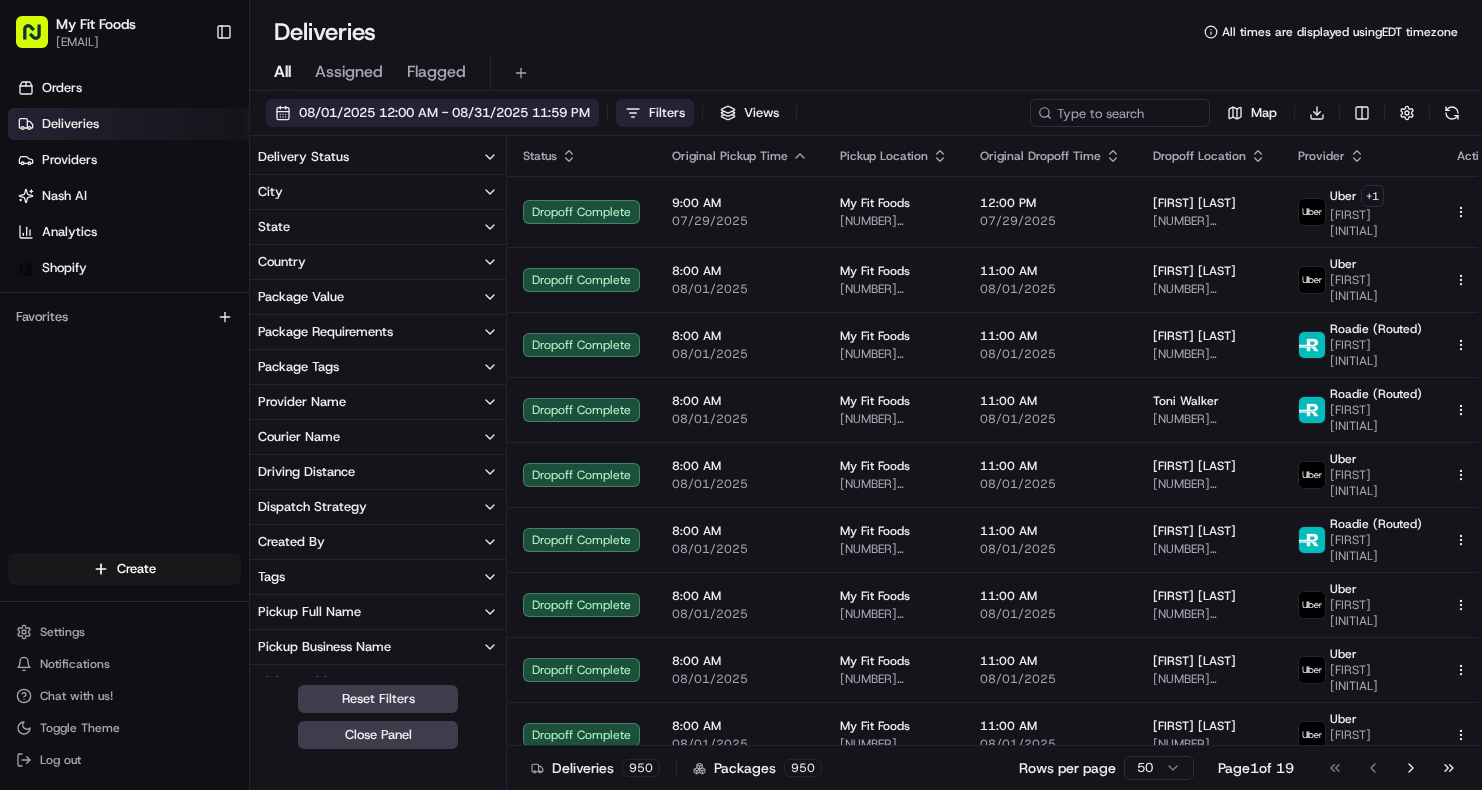 click on "08/01/2025 12:00 AM - 08/31/2025 11:59 PM" at bounding box center [432, 113] 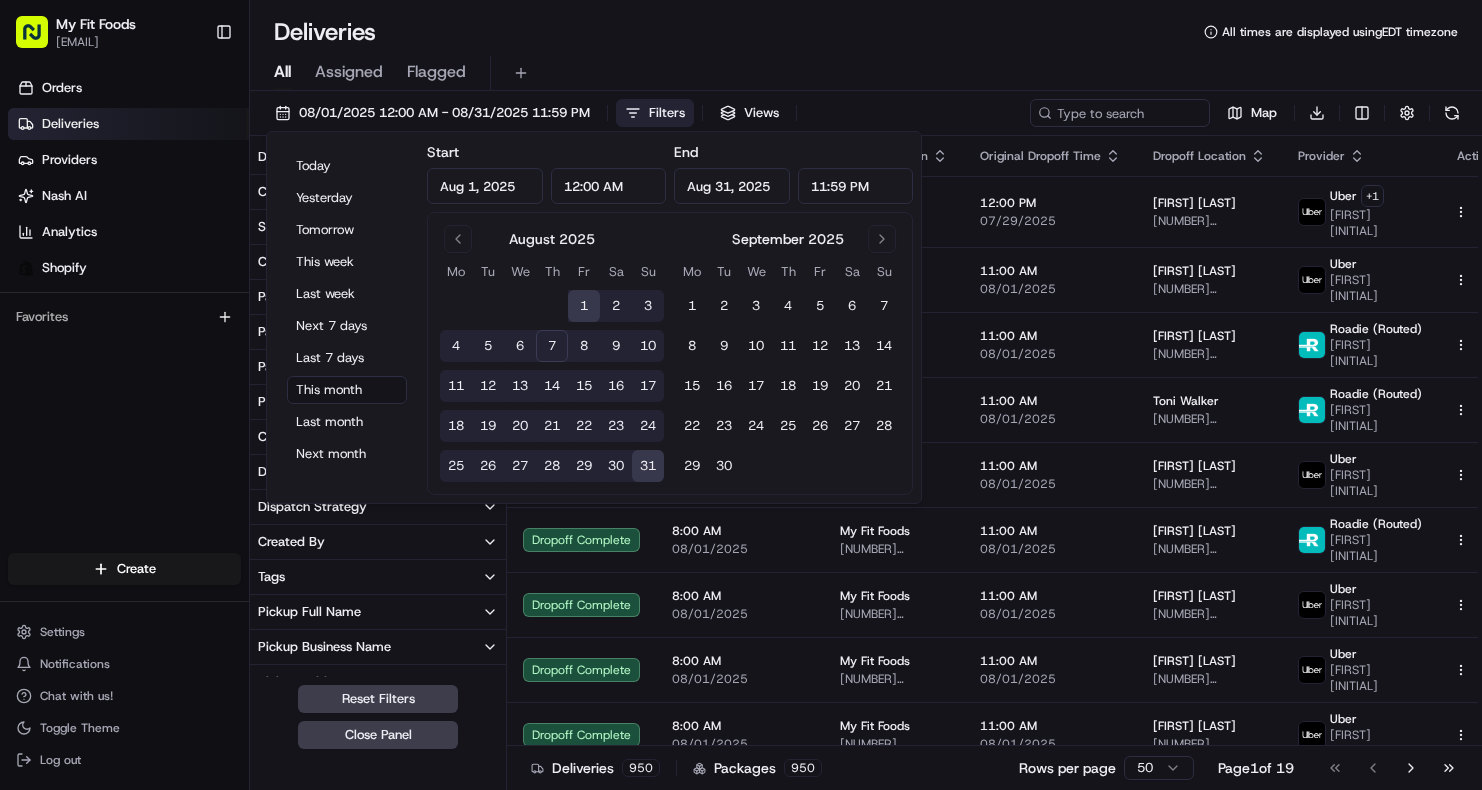 click on "5" at bounding box center [488, 346] 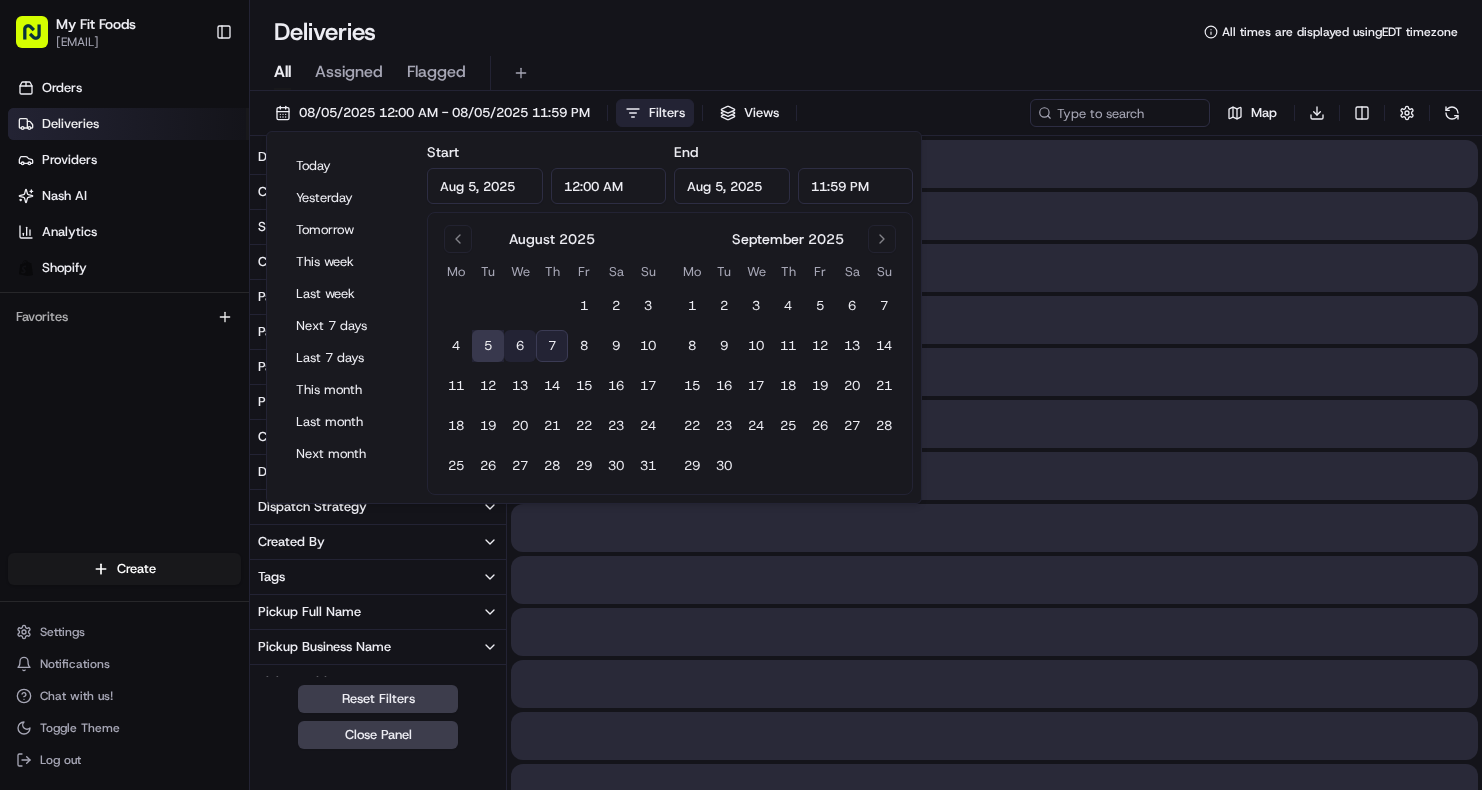 click on "6" at bounding box center (520, 346) 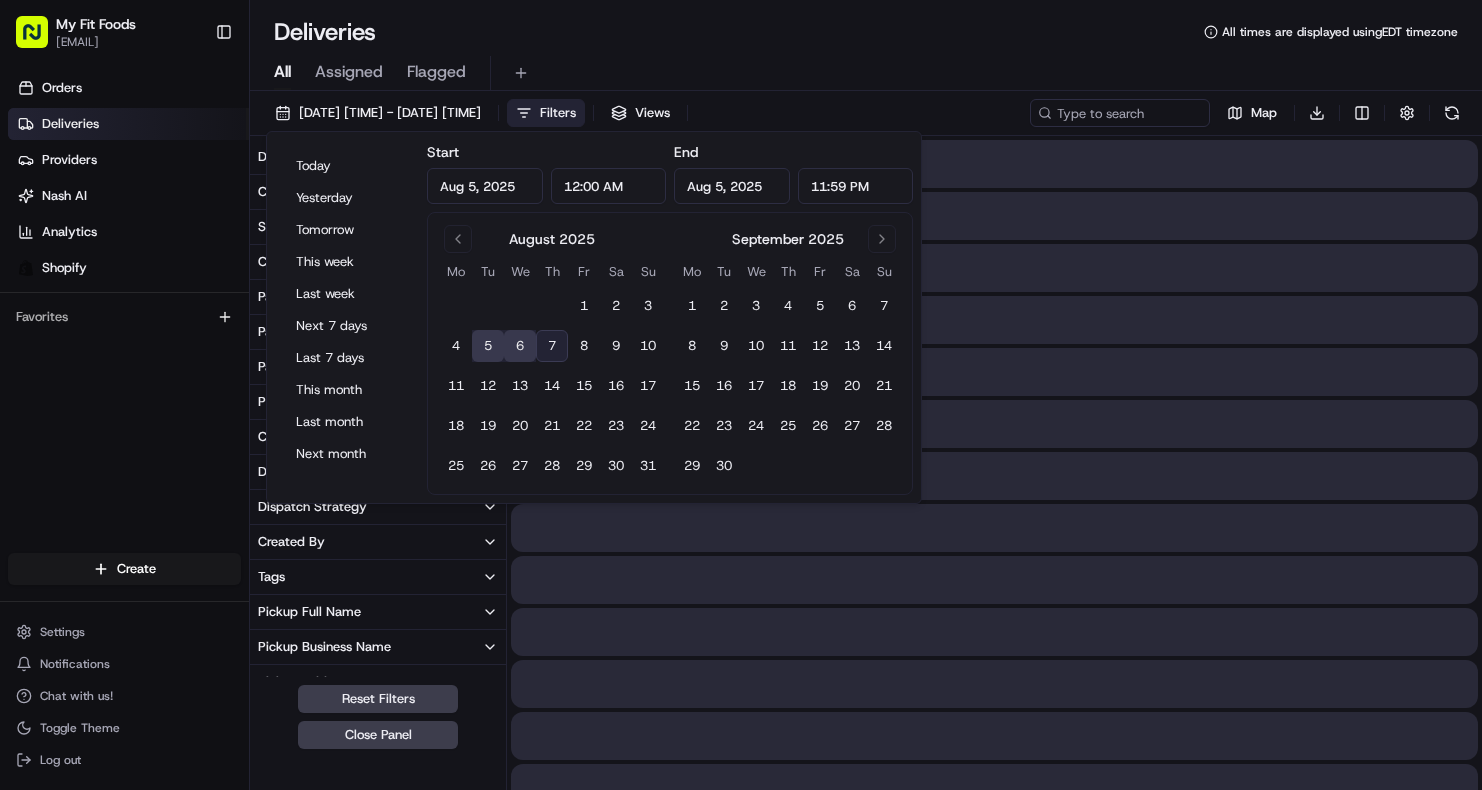 type on "Aug 6, 2025" 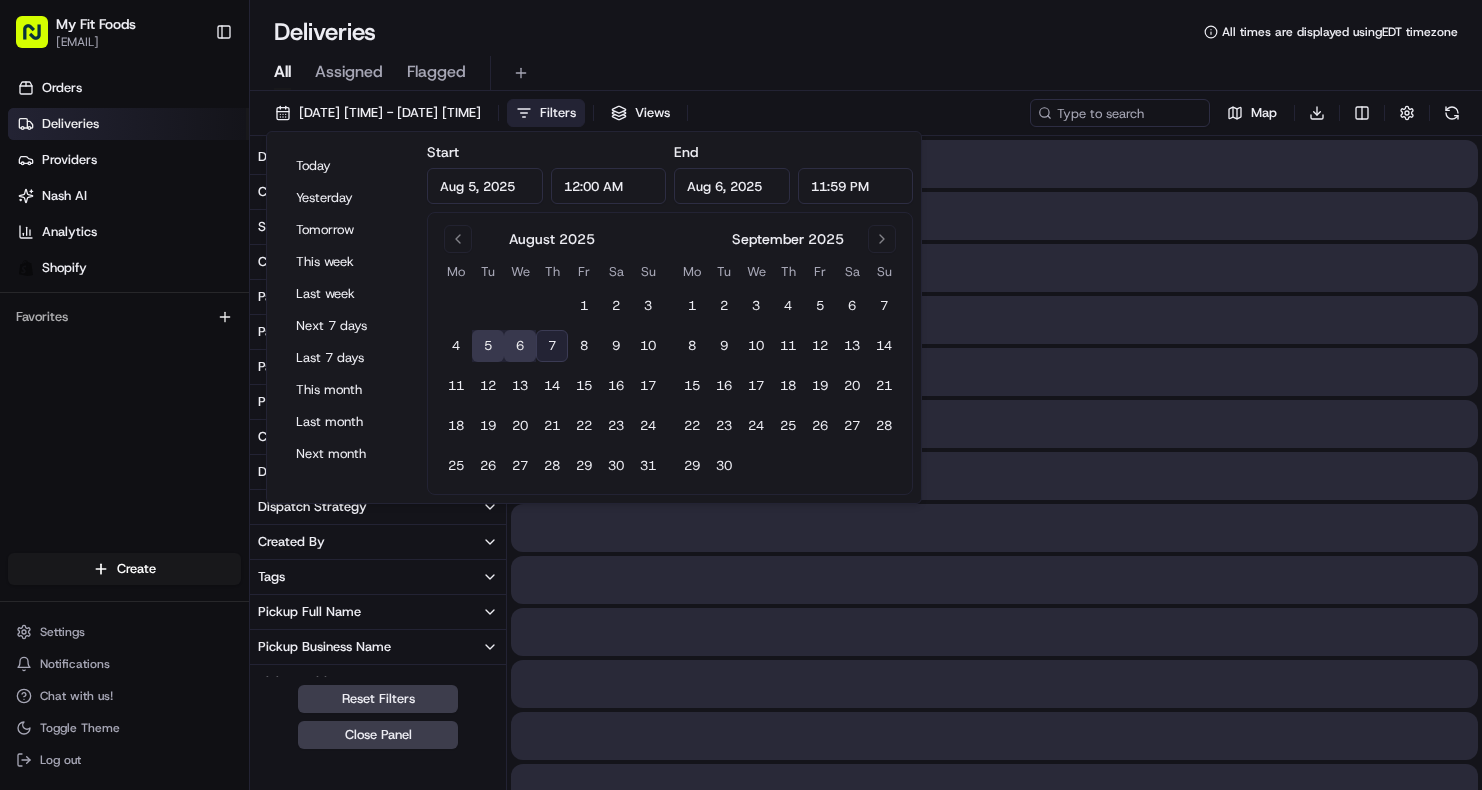 click on "6" at bounding box center [520, 346] 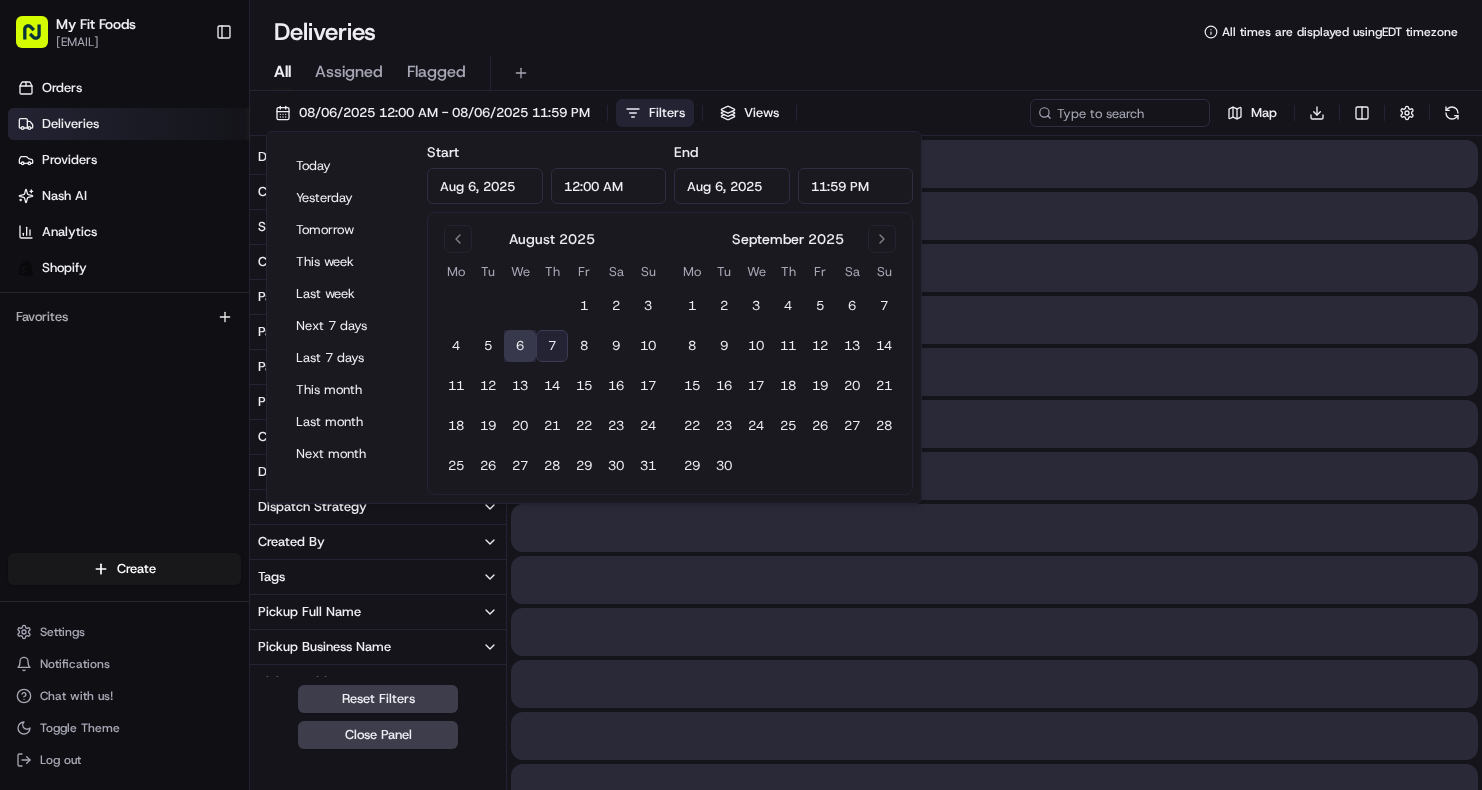 click on "6" at bounding box center [520, 346] 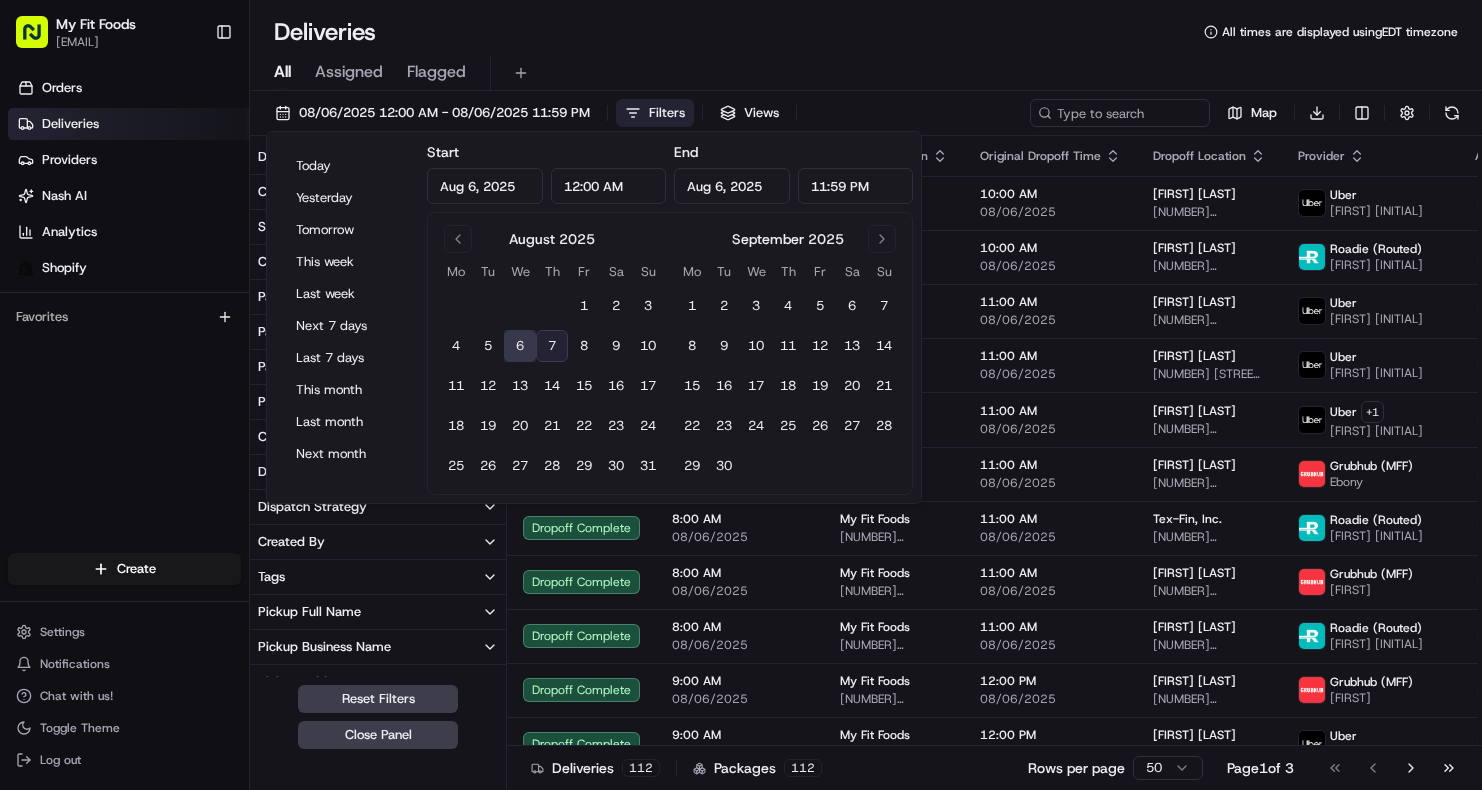 click on "All Assigned Flagged" at bounding box center [866, 73] 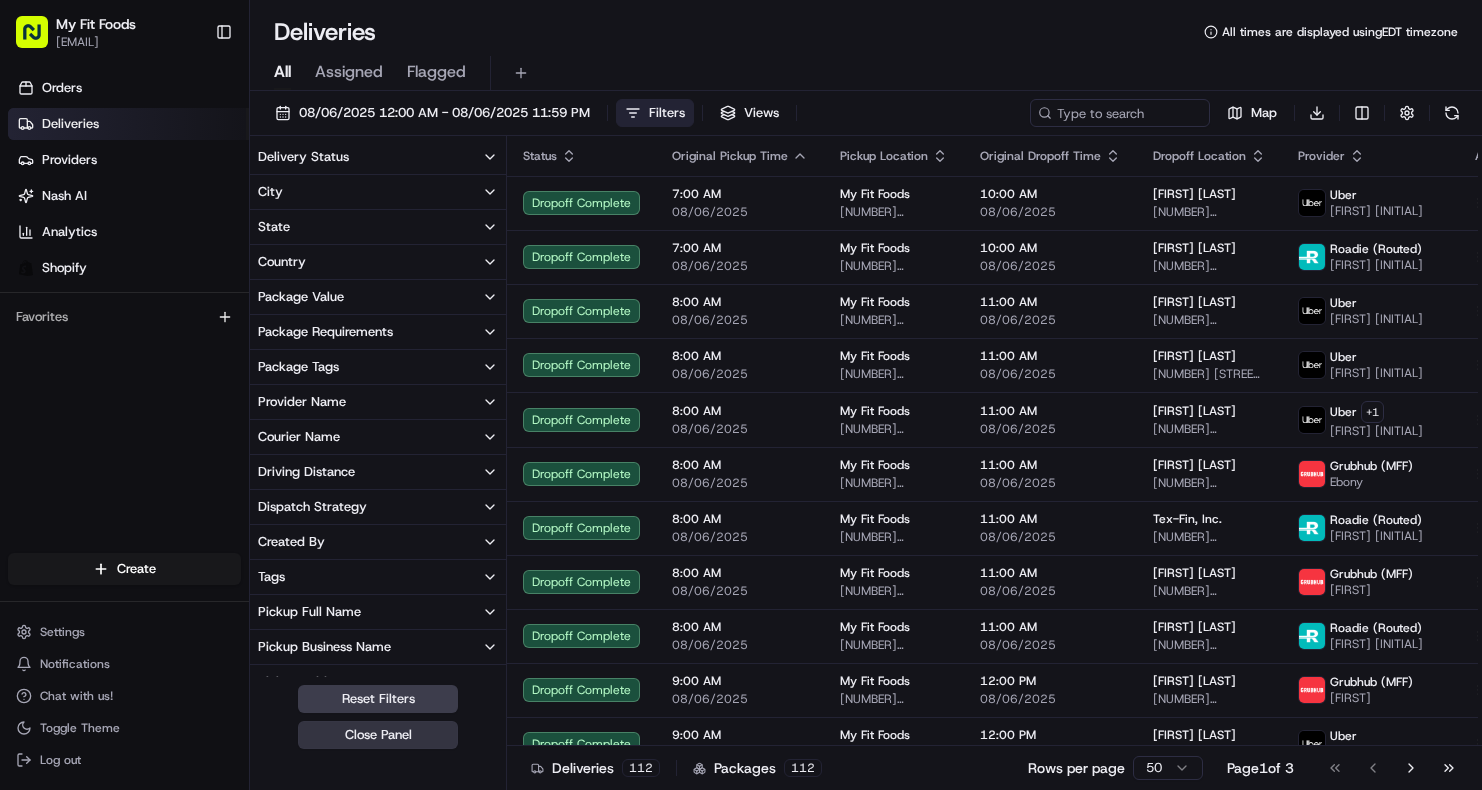 click on "Close Panel" at bounding box center (378, 735) 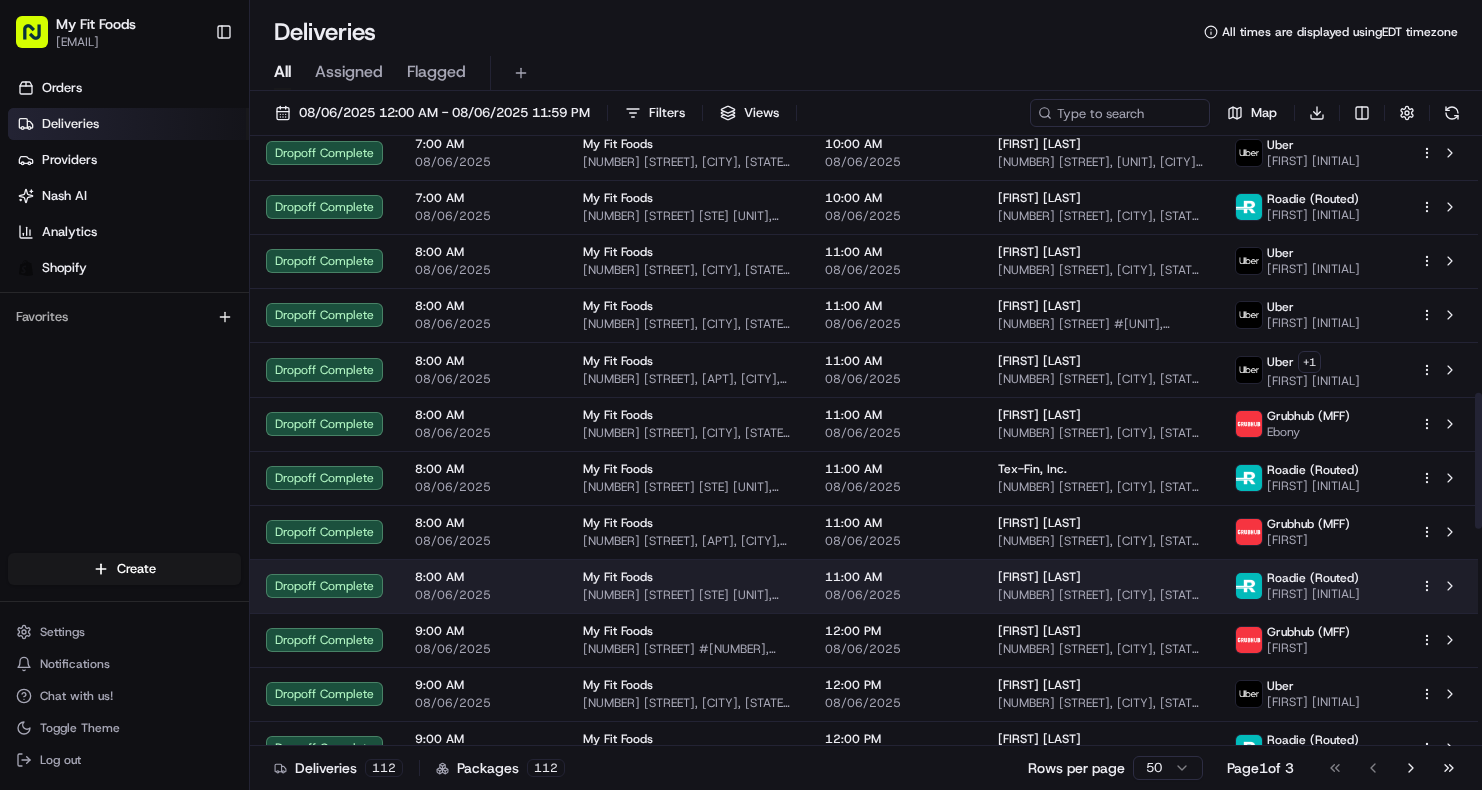scroll, scrollTop: 0, scrollLeft: 0, axis: both 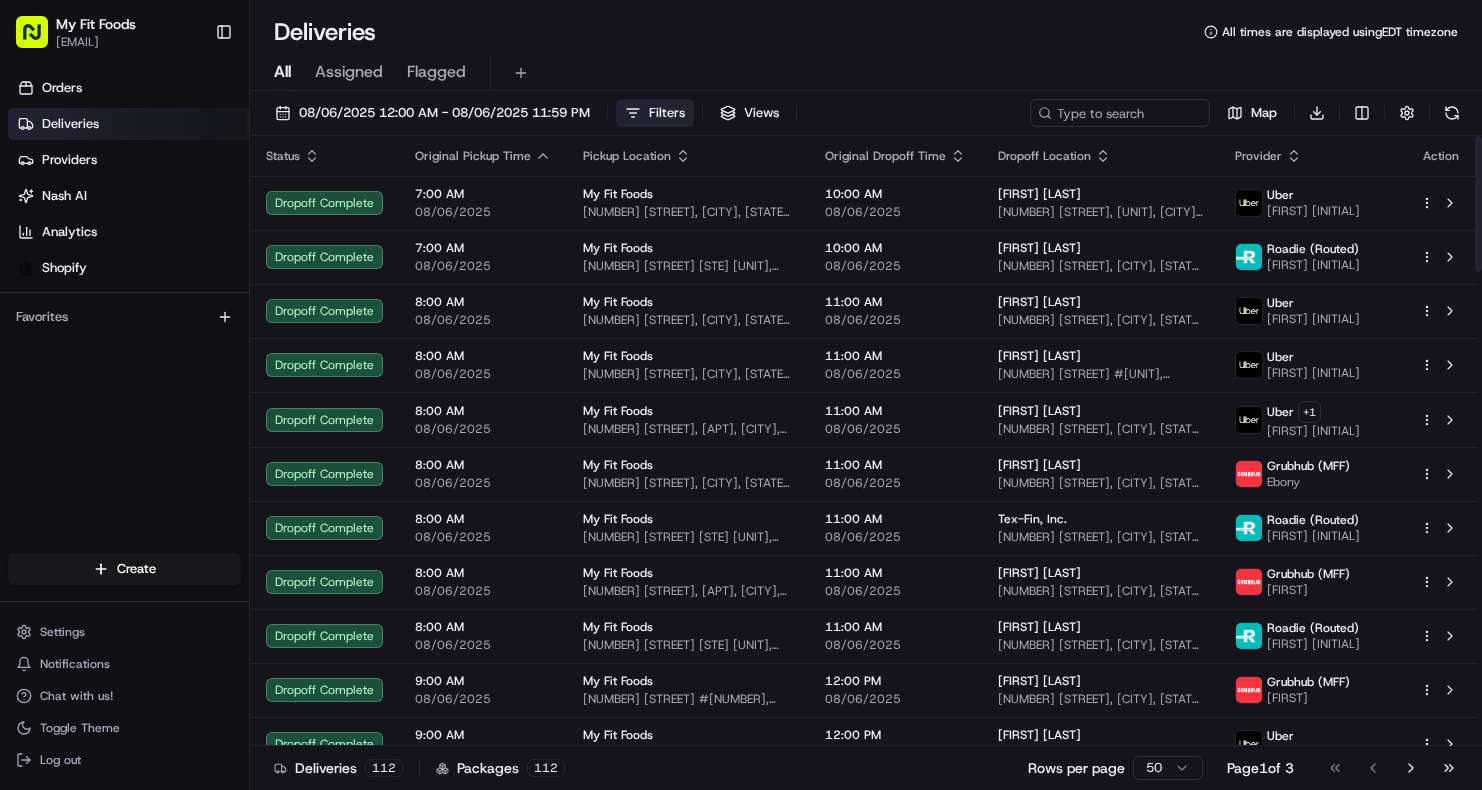 click on "Filters" at bounding box center (655, 113) 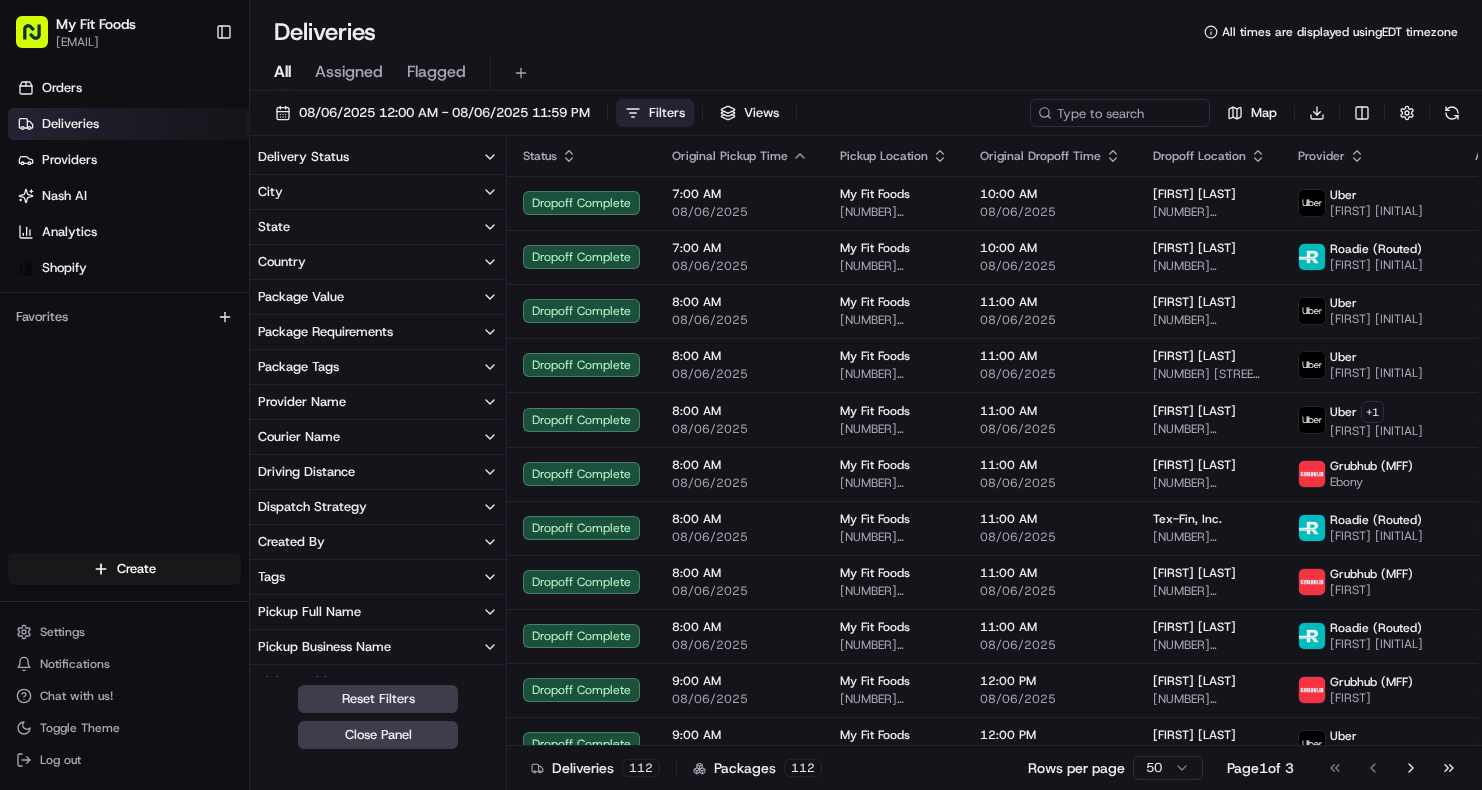 click on "Tags" at bounding box center [378, 577] 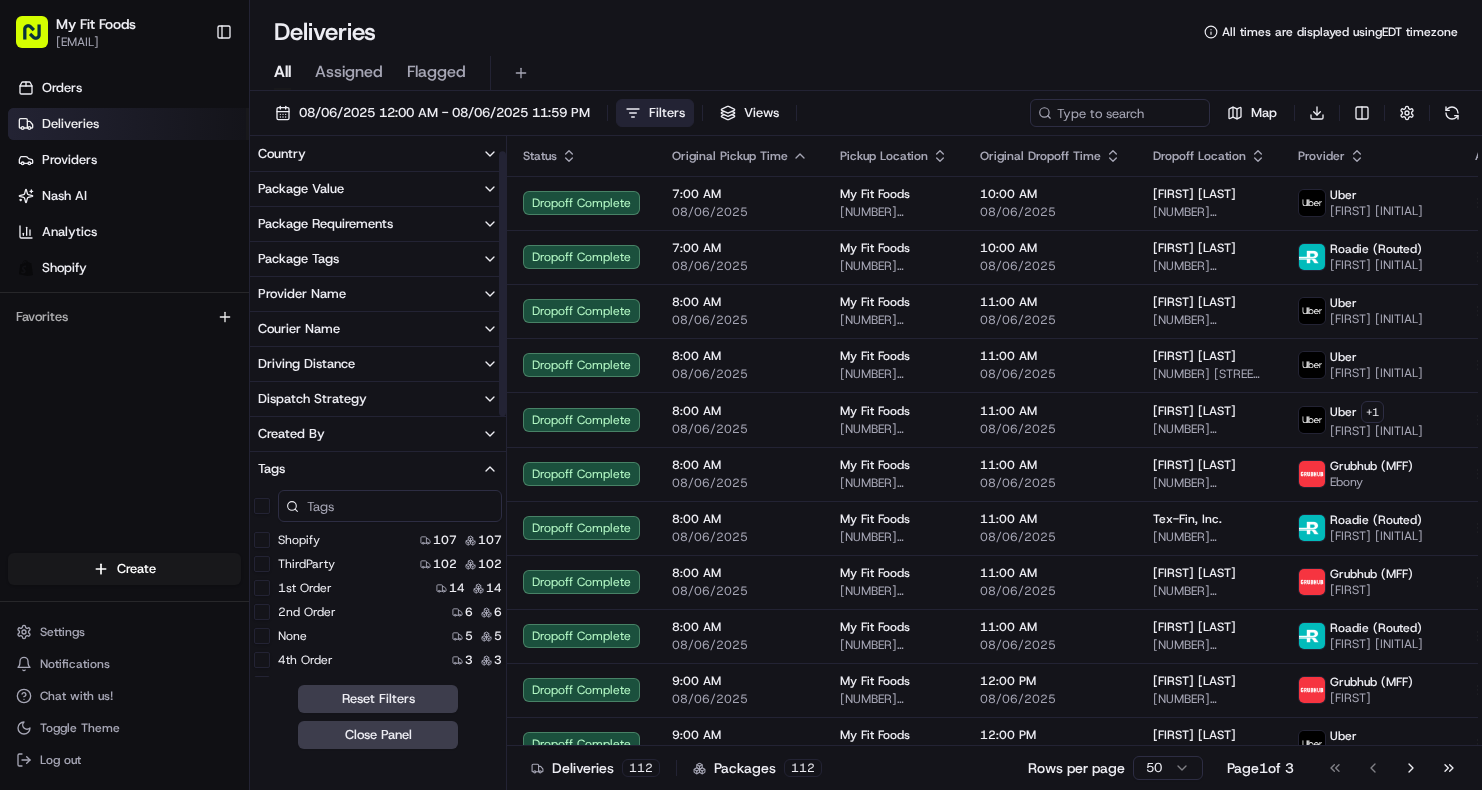 scroll, scrollTop: 116, scrollLeft: 0, axis: vertical 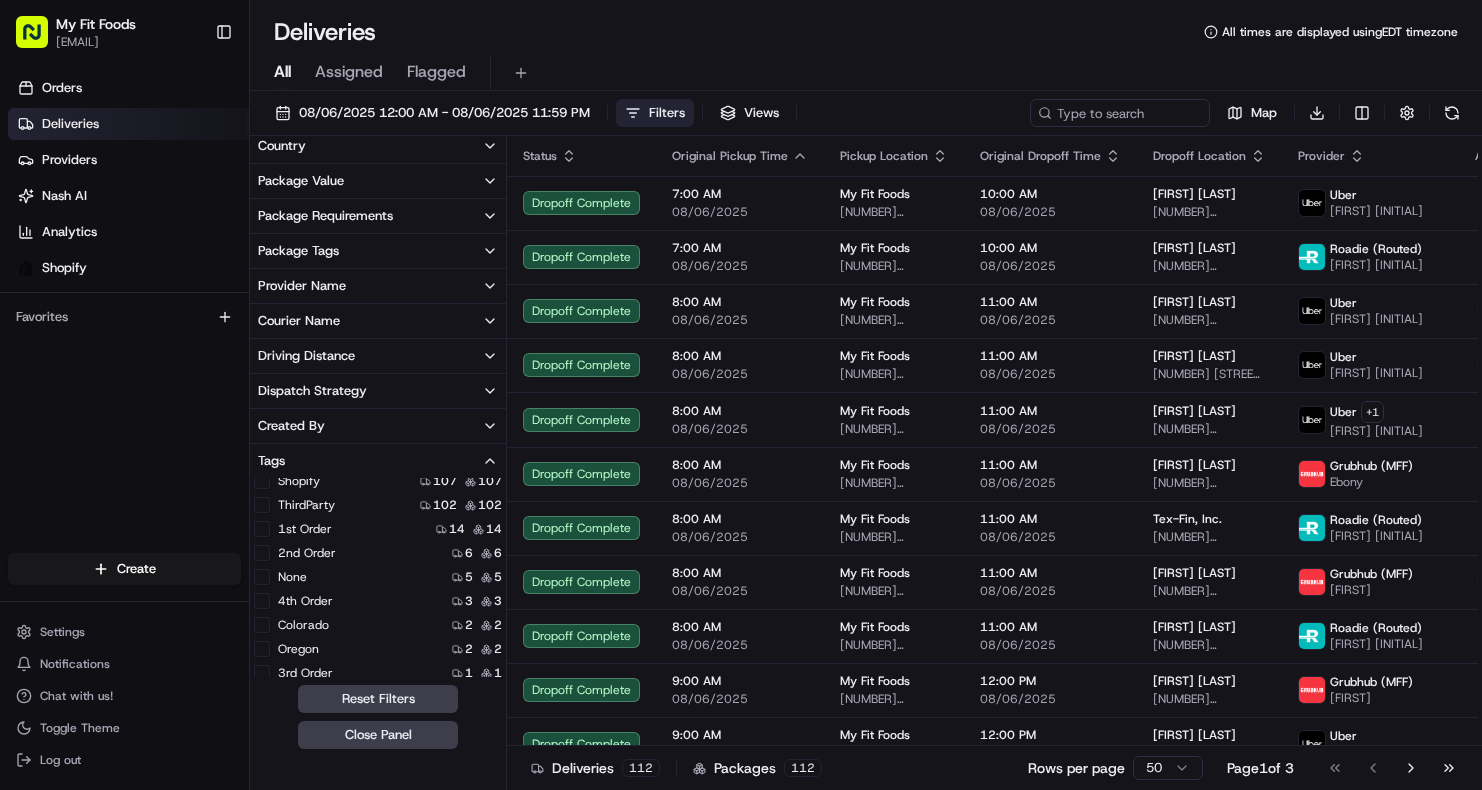 click on "1st Order" at bounding box center (262, 529) 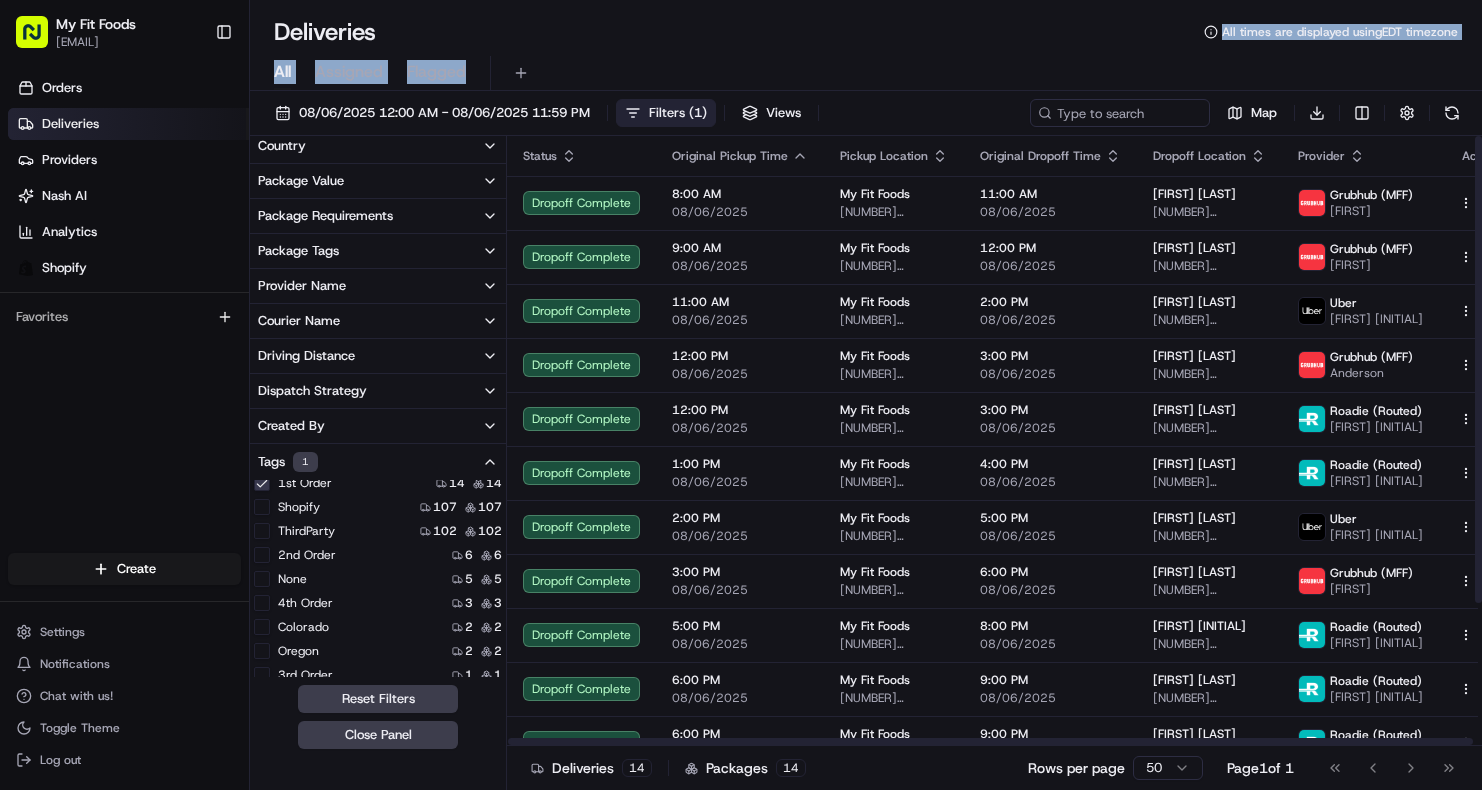 click on "Deliveries All times are displayed using  EDT   timezone All Assigned Flagged 08/06/2025 12:00 AM - 08/06/2025 11:59 PM Filters ( 1 ) Views Map Download Delivery Status City State Country Package Value Package Requirements Package Tags Provider Name Courier Name Driving Distance Dispatch Strategy Created By Tags 1 1st Order 14 14 shopify 107 107 ThirdParty 102 102 2nd Order 6 6 None 5 5 4th Order 3 3 Colorado 2 2 Oregon 2 2 3rd Order 1 1 Texas 1 1 Pickup Full Name Pickup Business Name Pickup Address Pickup Store Location Dropoff Full Name Dropoff Business Name Dropoff Address Dropoff Store Location Flag Status Custom Events Delivery Type Provider Status Reset Filters Close Panel Status Original Pickup Time Pickup Location Original Dropoff Time Dropoff Location Provider Action Dropoff Complete 8:00 AM 08/06/2025 My Fit Foods 8000 E Belleview Ave d 60, Greenwood Village, CO 80111, USA 11:00 AM 08/06/2025 Maddison Macaluso 9576 E Aspen Hill Cir, Lone Tree, CO 80124, US Grubhub (MFF) Constantino Dropoff Complete" at bounding box center (866, 395) 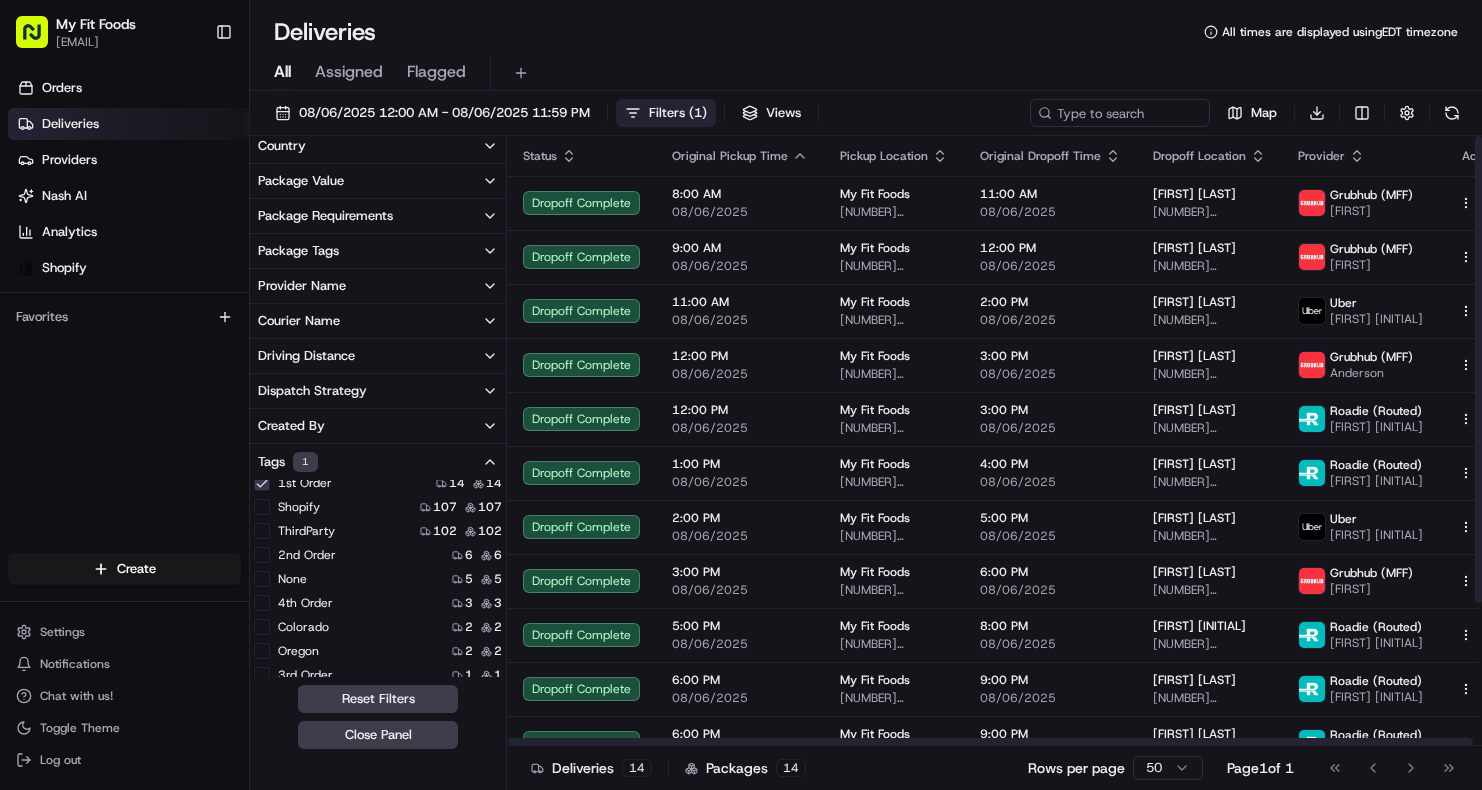 click on "08/06/2025 12:00 AM - 08/06/2025 11:59 PM Filters ( 1 ) Views Map Download" at bounding box center (866, 117) 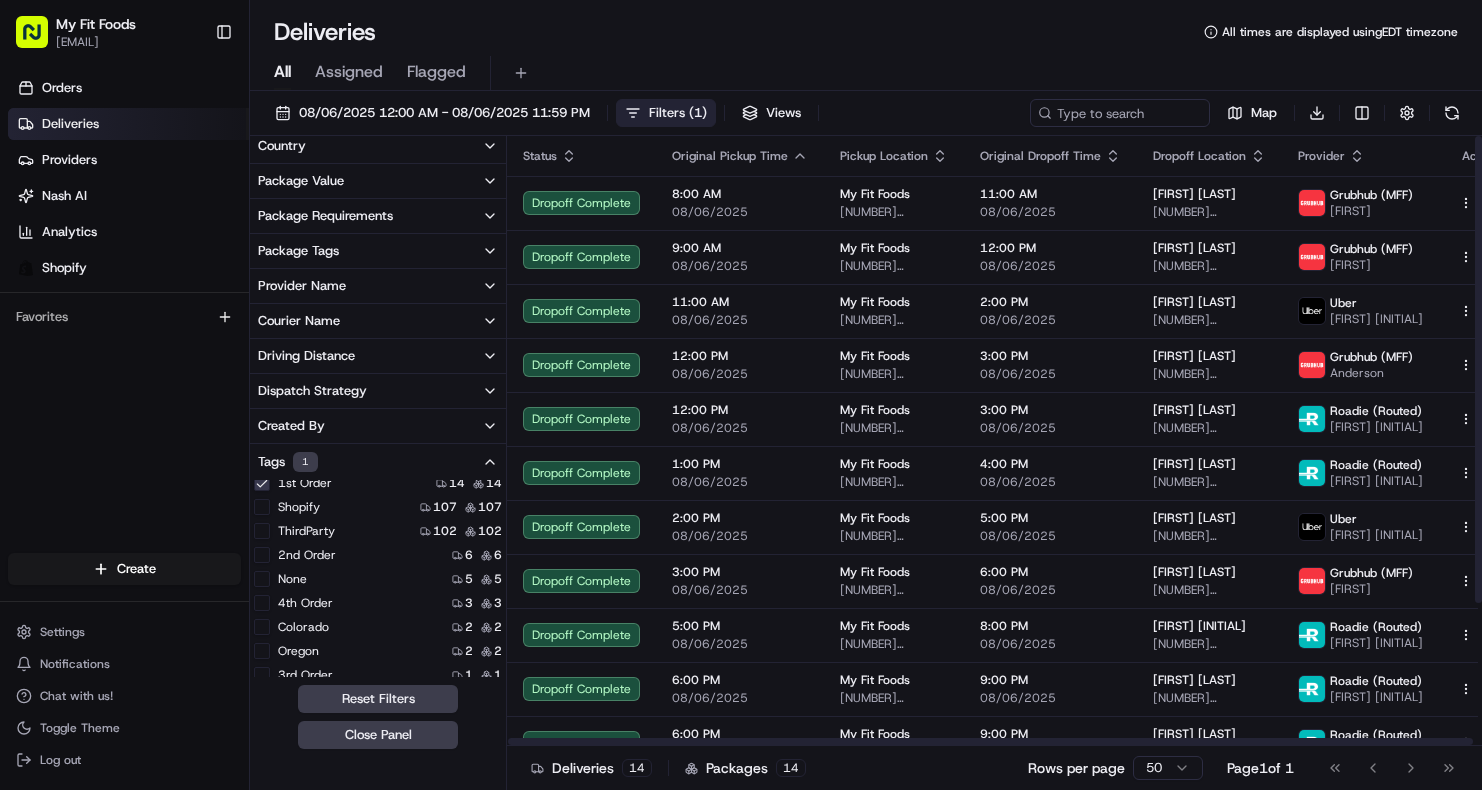 click on "All Assigned Flagged" at bounding box center [866, 73] 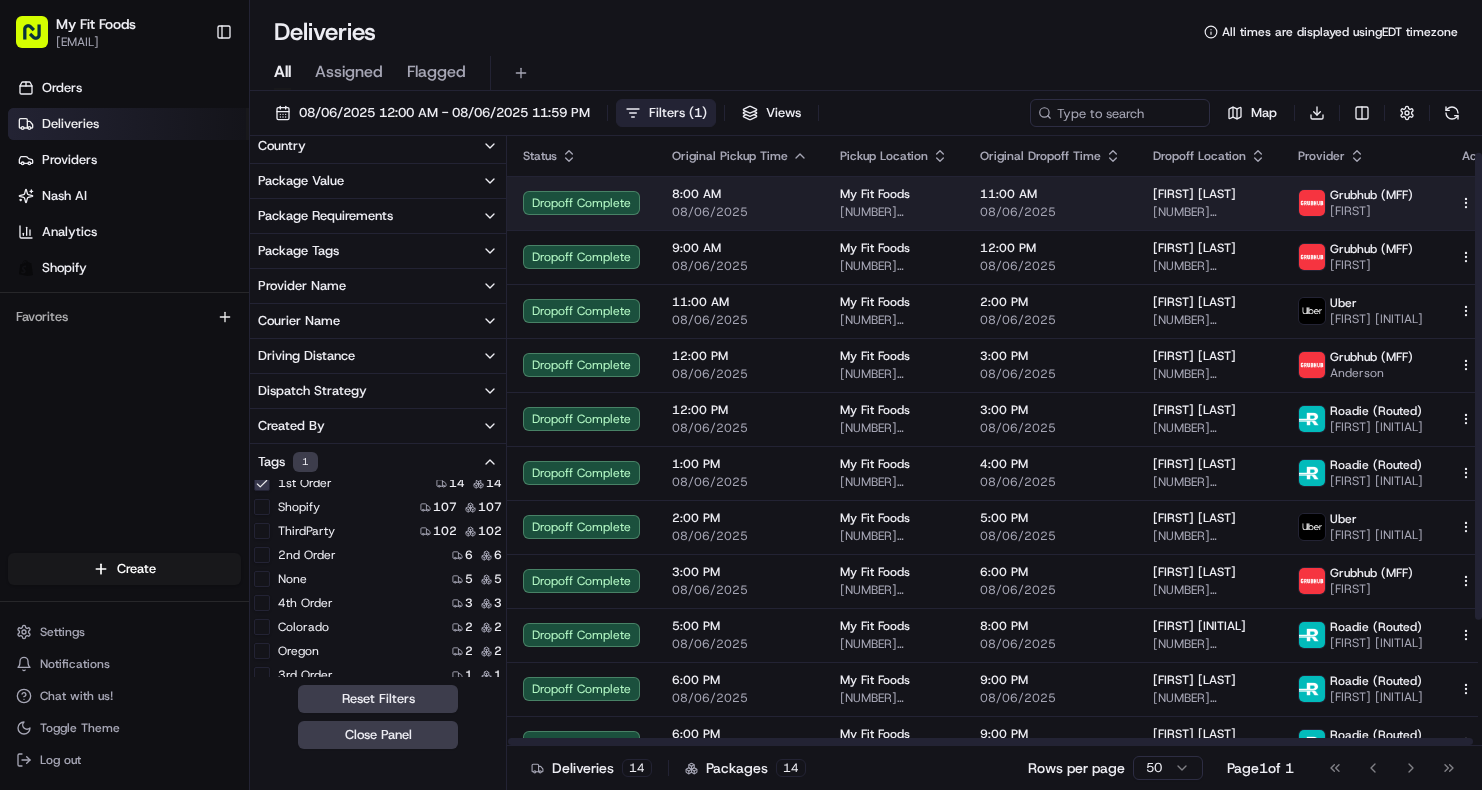 scroll, scrollTop: 186, scrollLeft: 0, axis: vertical 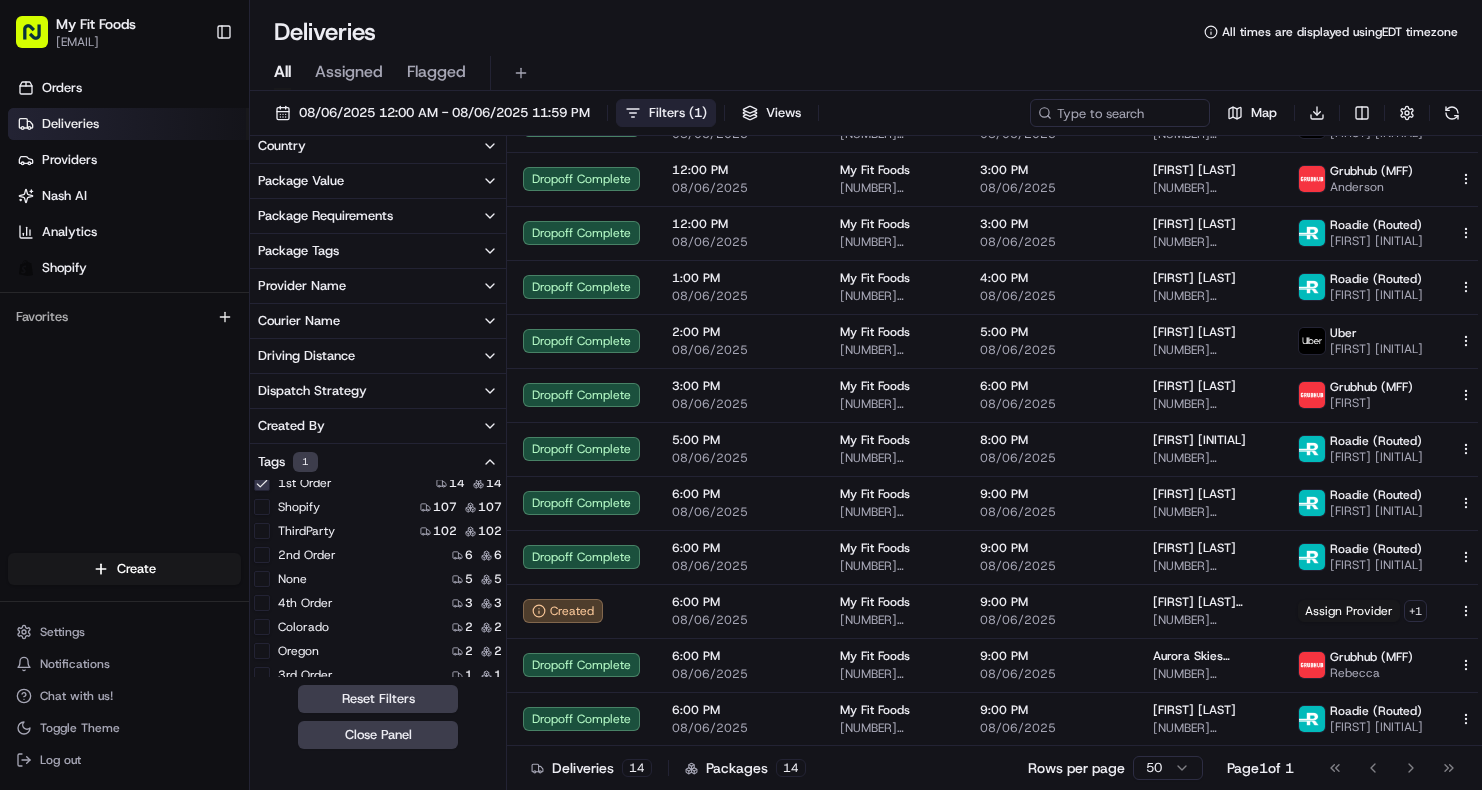 click on "Package Tags" at bounding box center [378, 251] 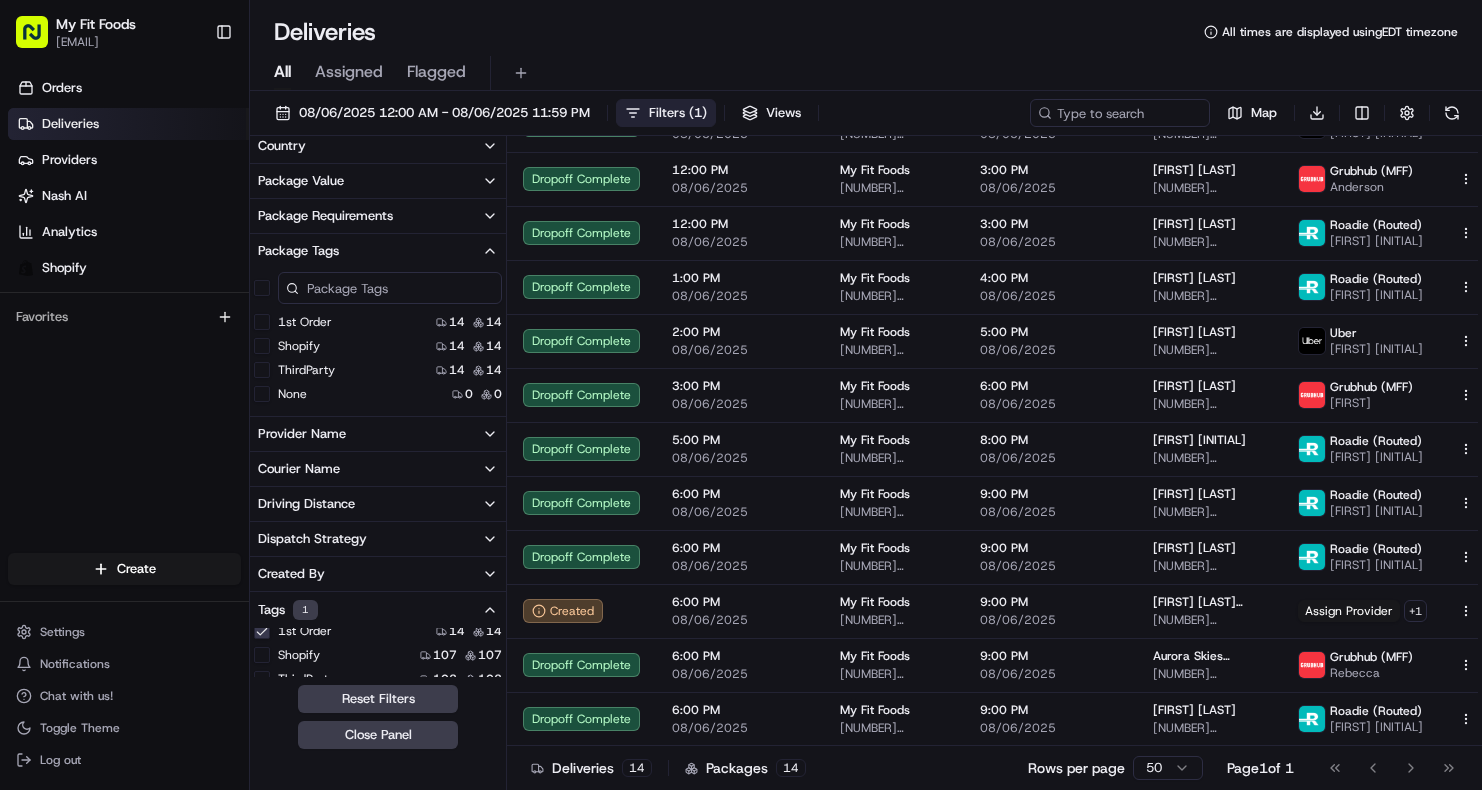 click on "1st Order" at bounding box center (262, 322) 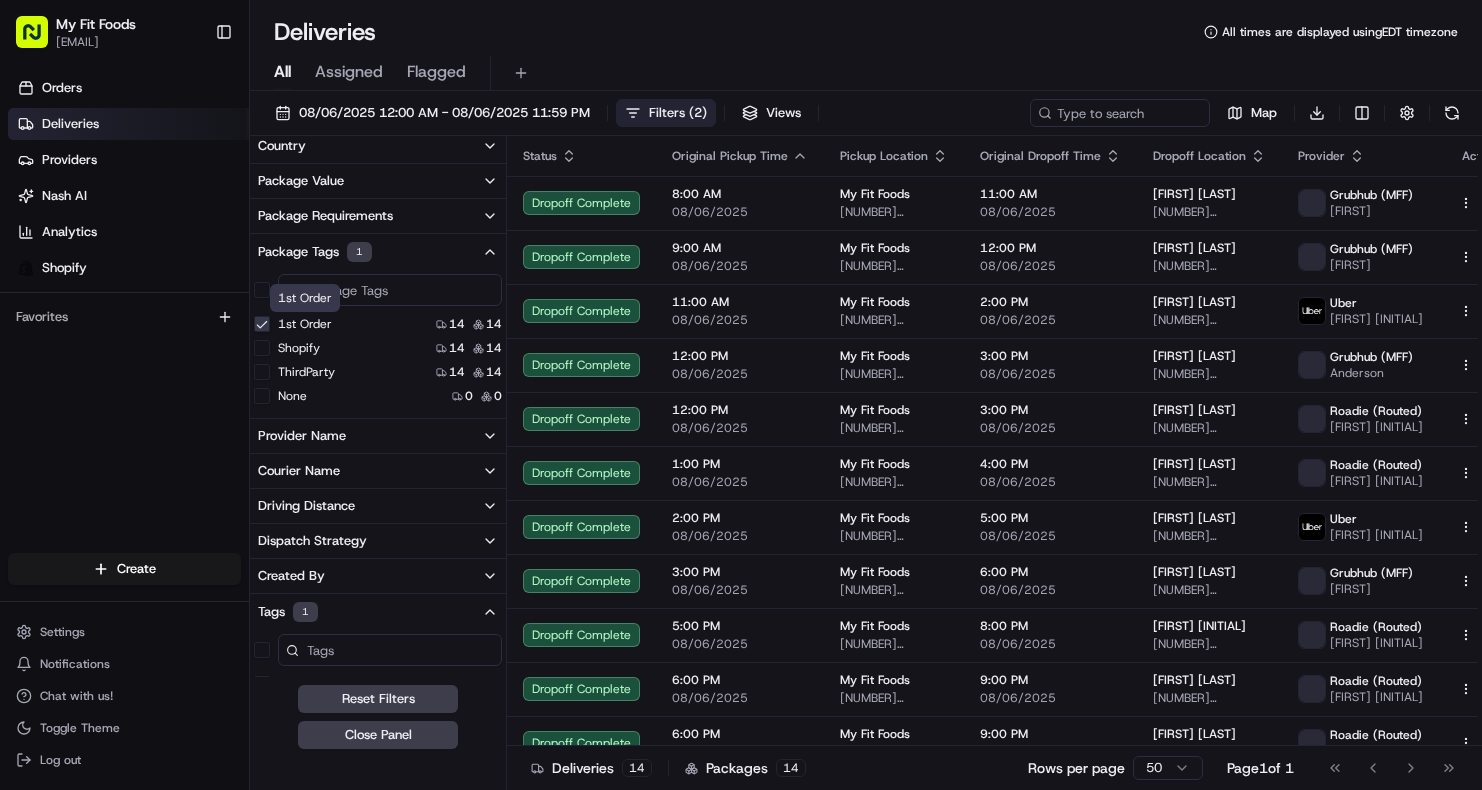 scroll, scrollTop: 0, scrollLeft: 0, axis: both 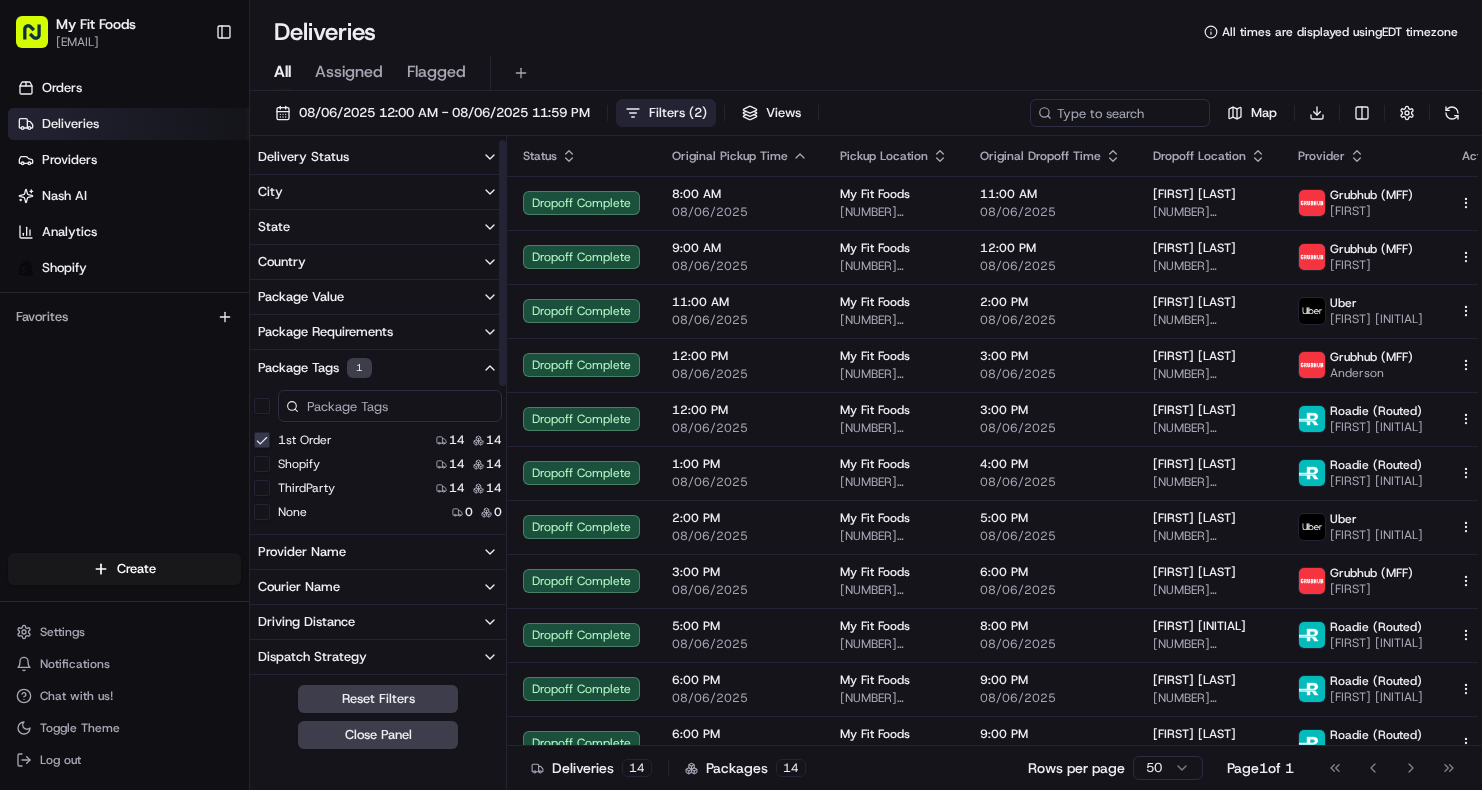 click on "Delivery Status" at bounding box center (378, 157) 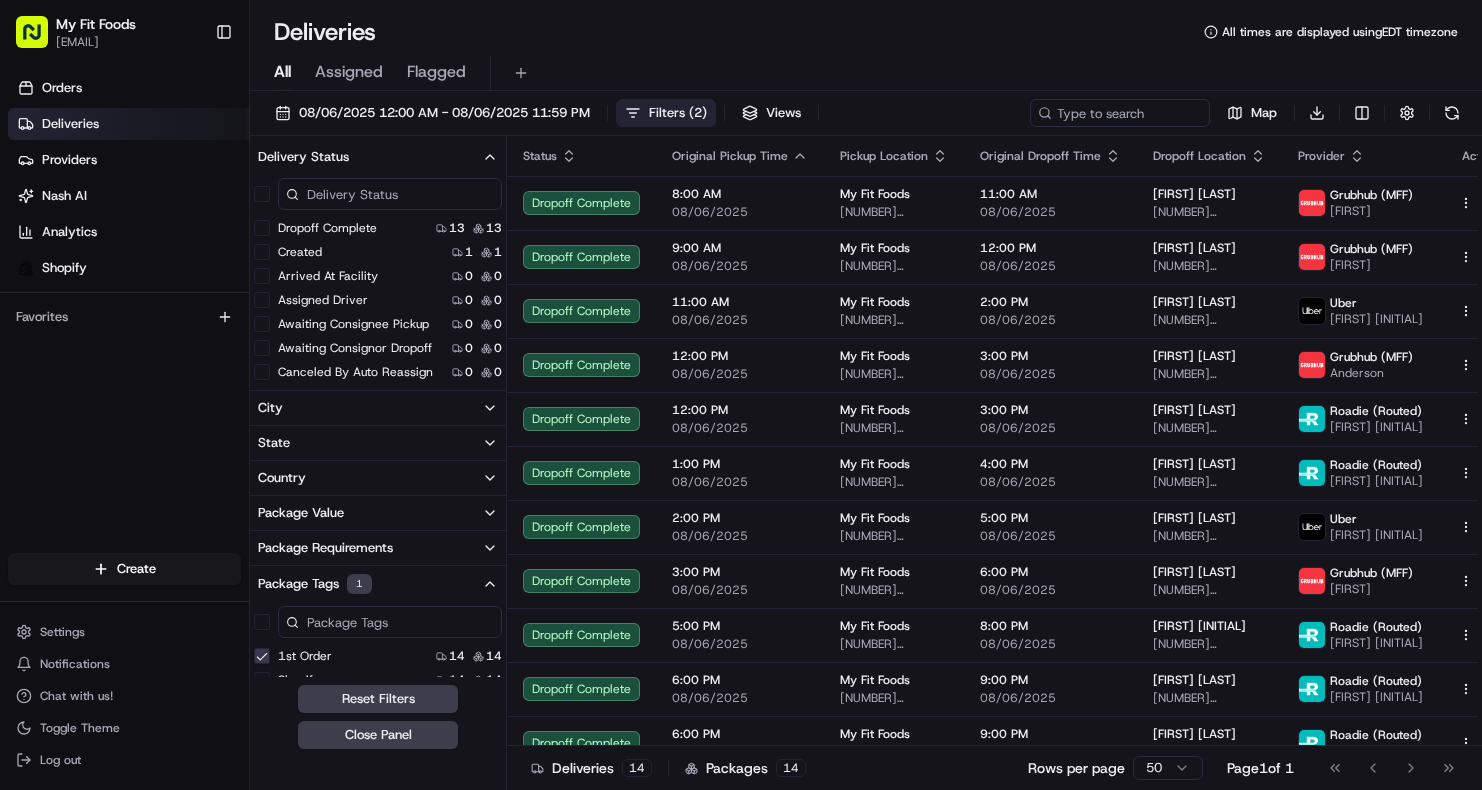 click on "Dropoff Complete" at bounding box center [262, 228] 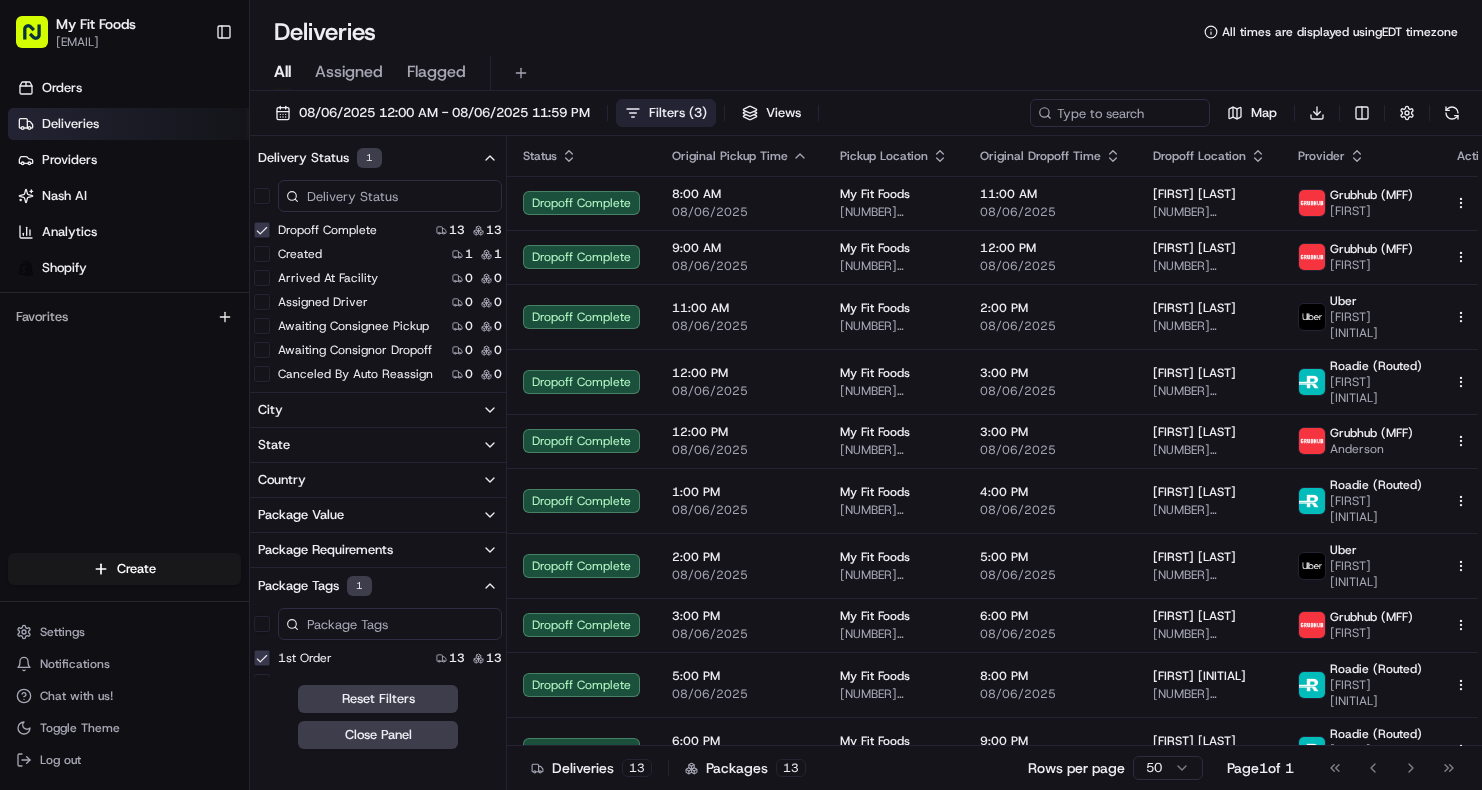 click on "All Assigned Flagged" at bounding box center [866, 73] 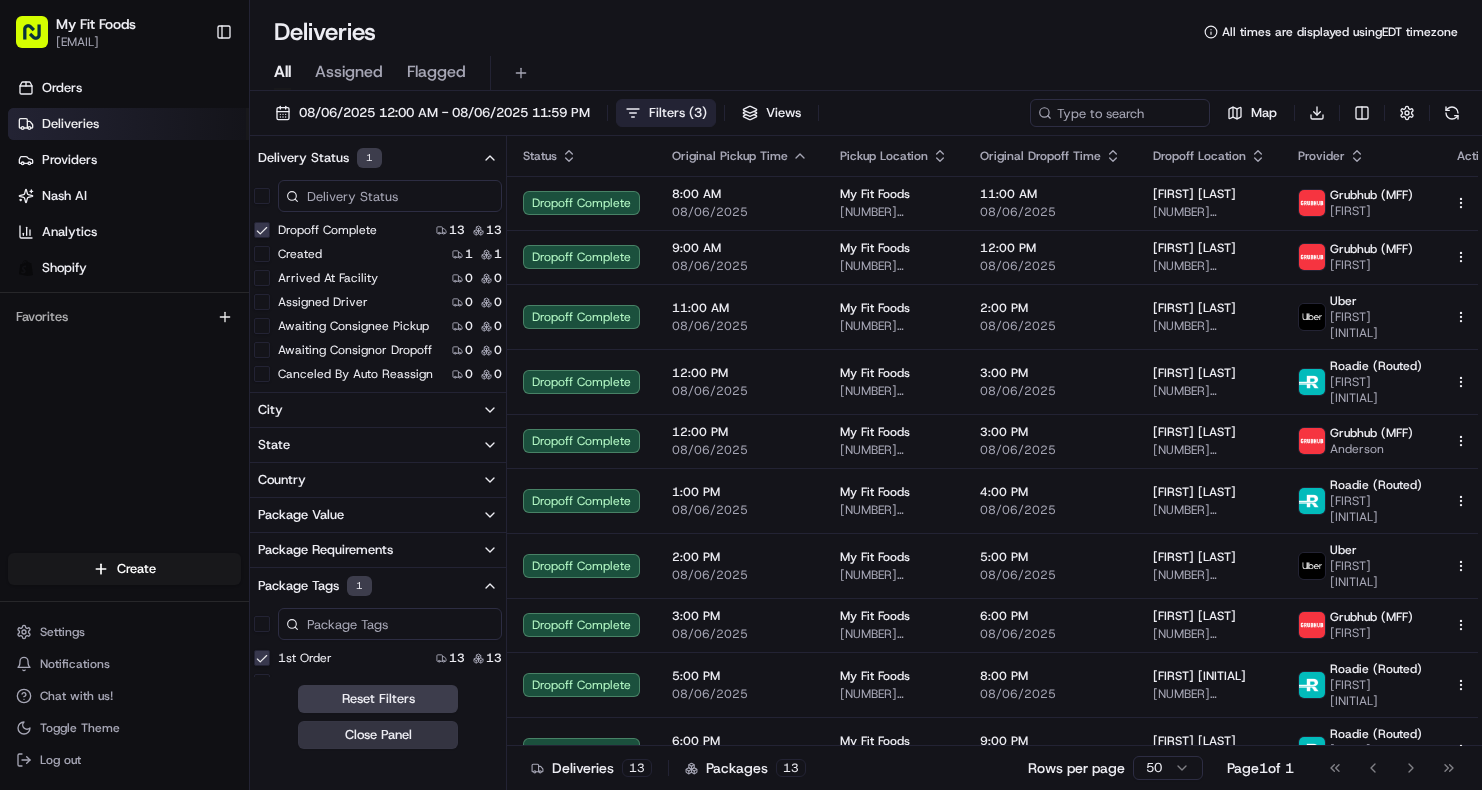 click on "Close Panel" at bounding box center [378, 735] 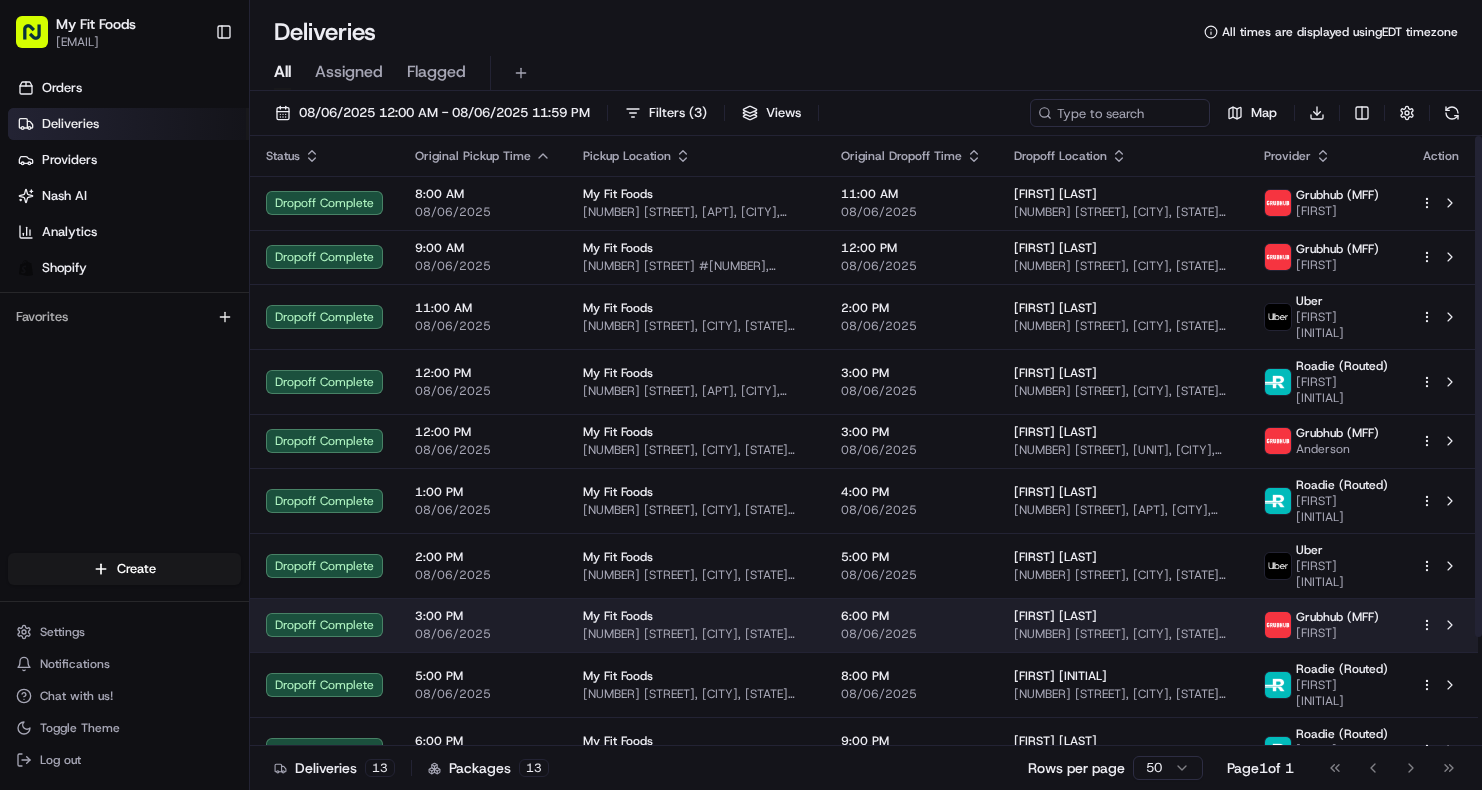 scroll, scrollTop: 132, scrollLeft: 0, axis: vertical 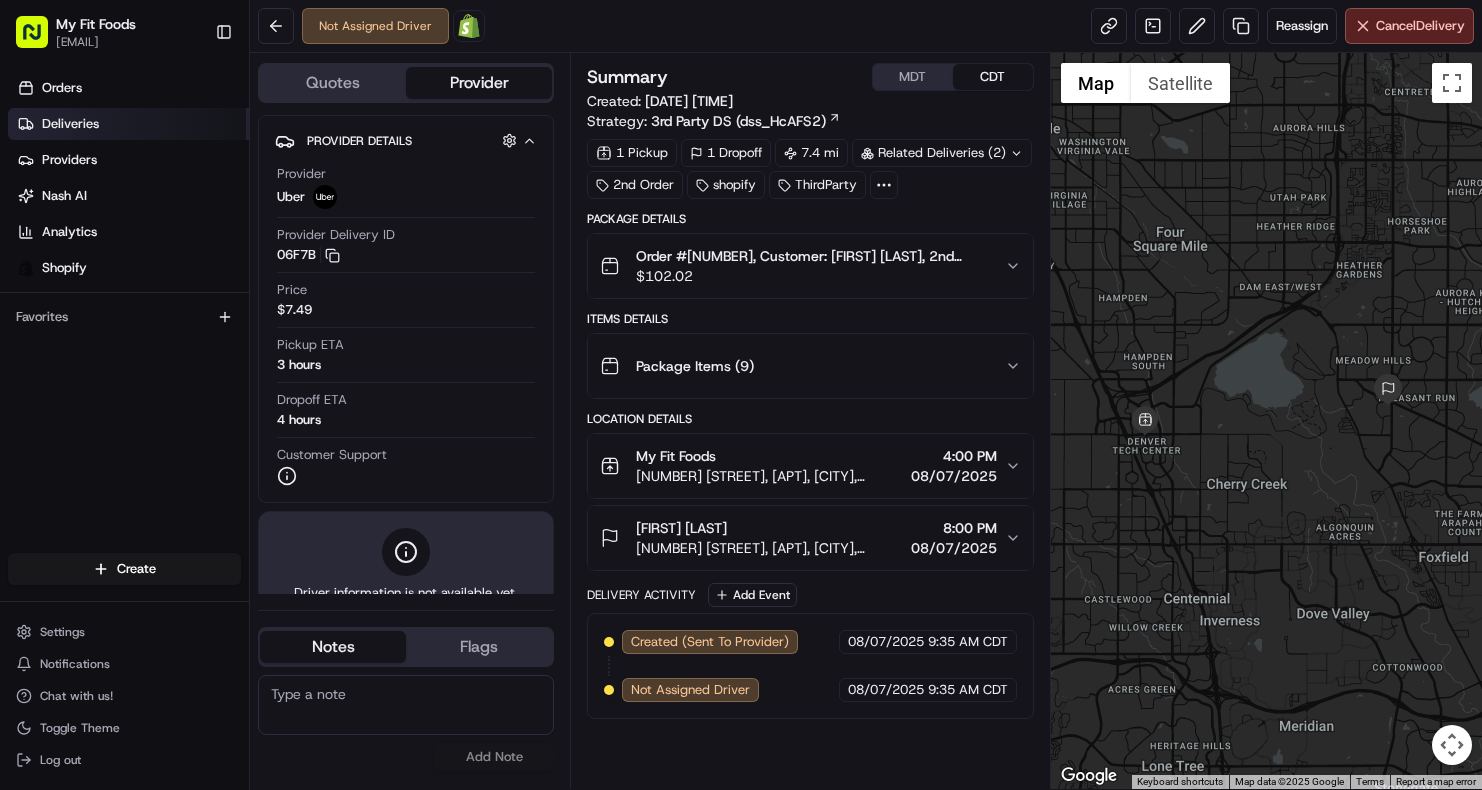 click on "Deliveries" at bounding box center (70, 124) 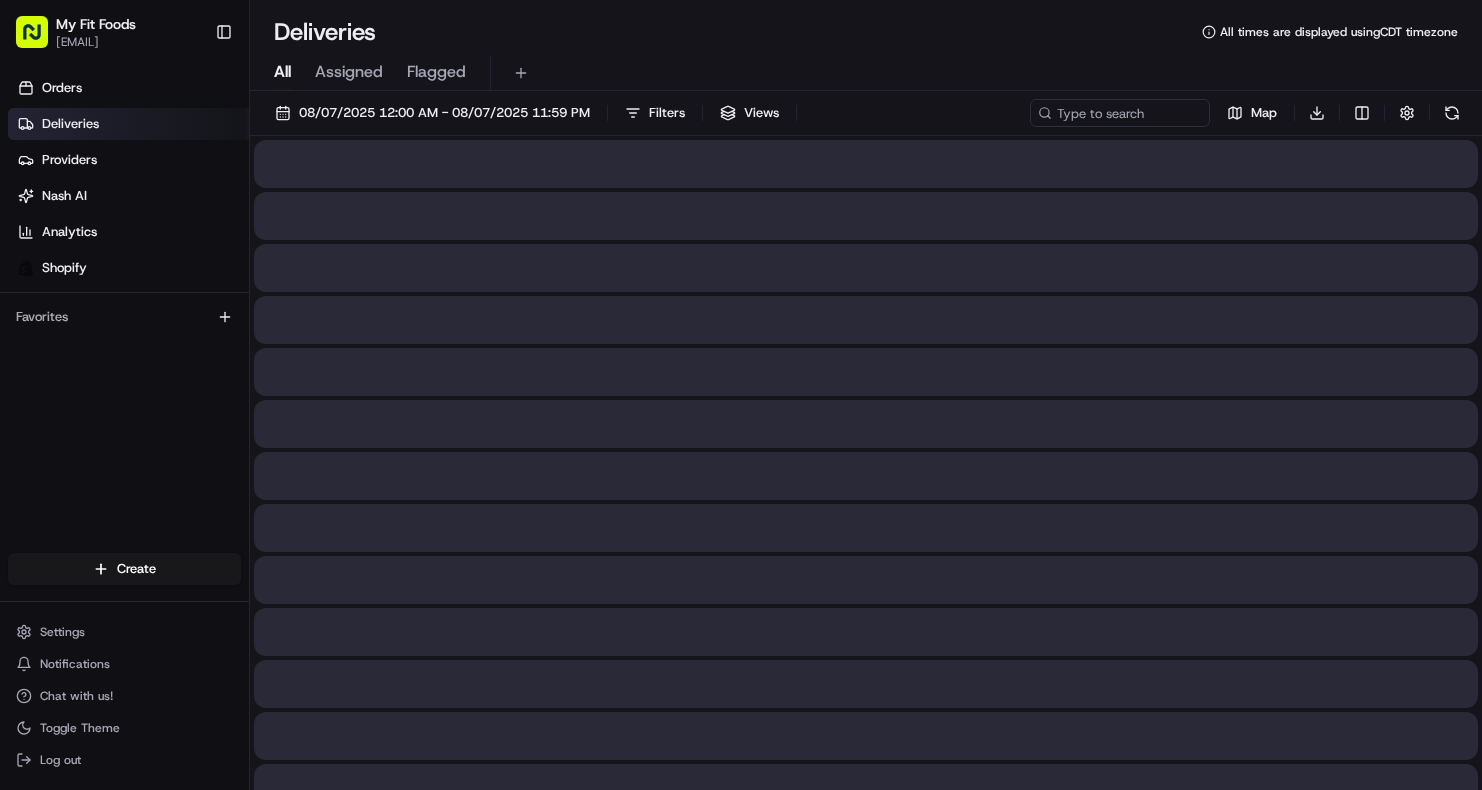 click on "All" at bounding box center [282, 72] 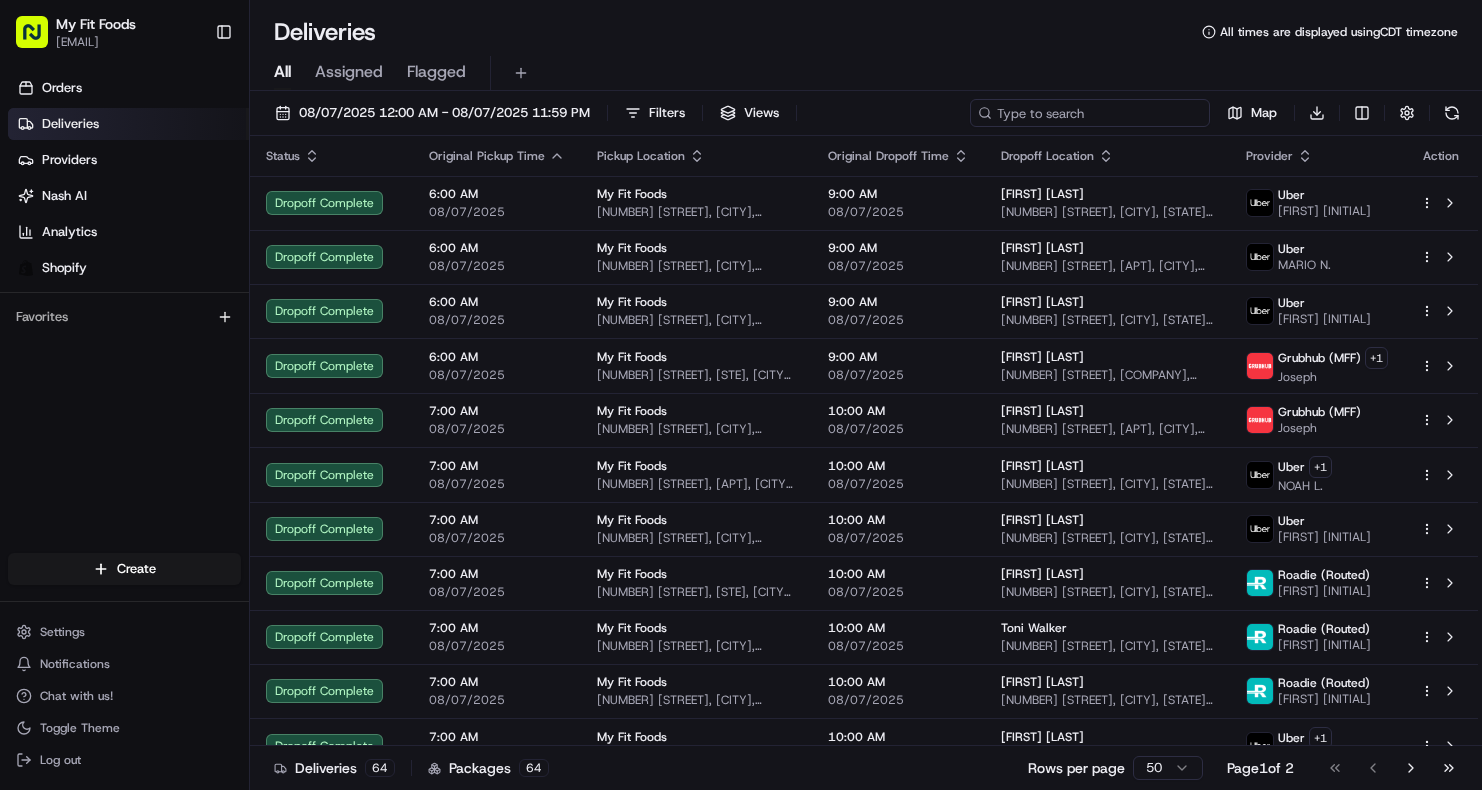 click at bounding box center [1090, 113] 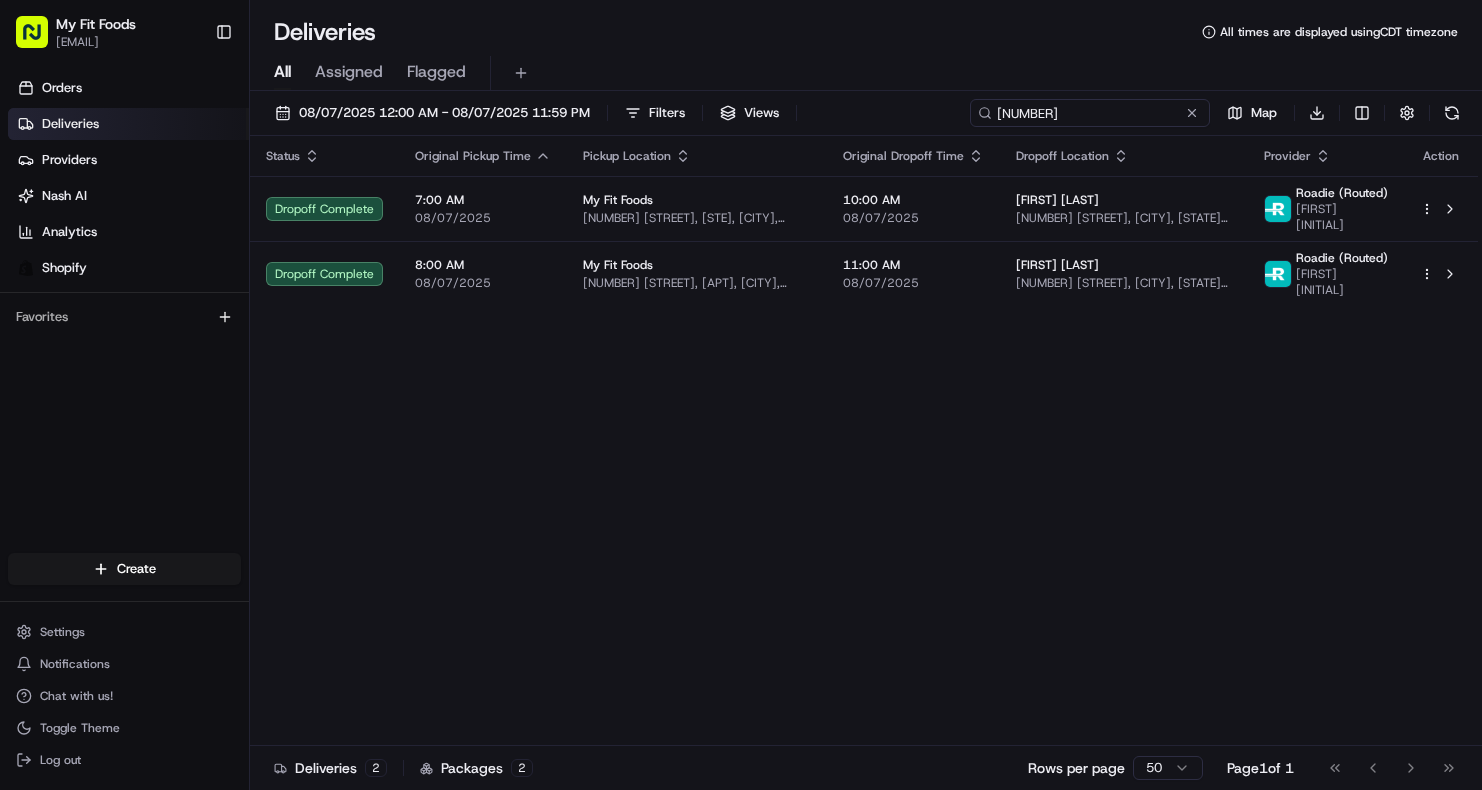 type on "839587" 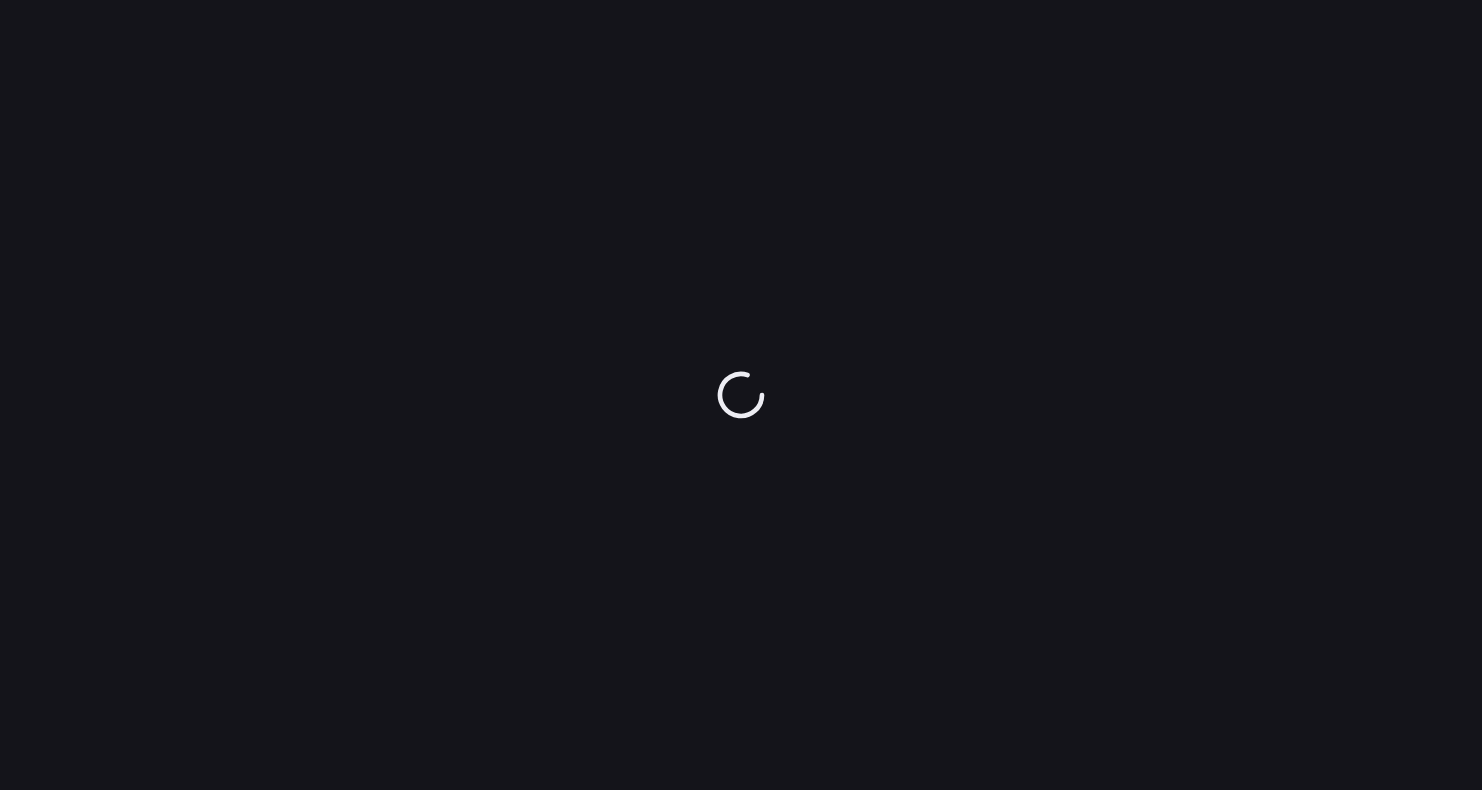 scroll, scrollTop: 0, scrollLeft: 0, axis: both 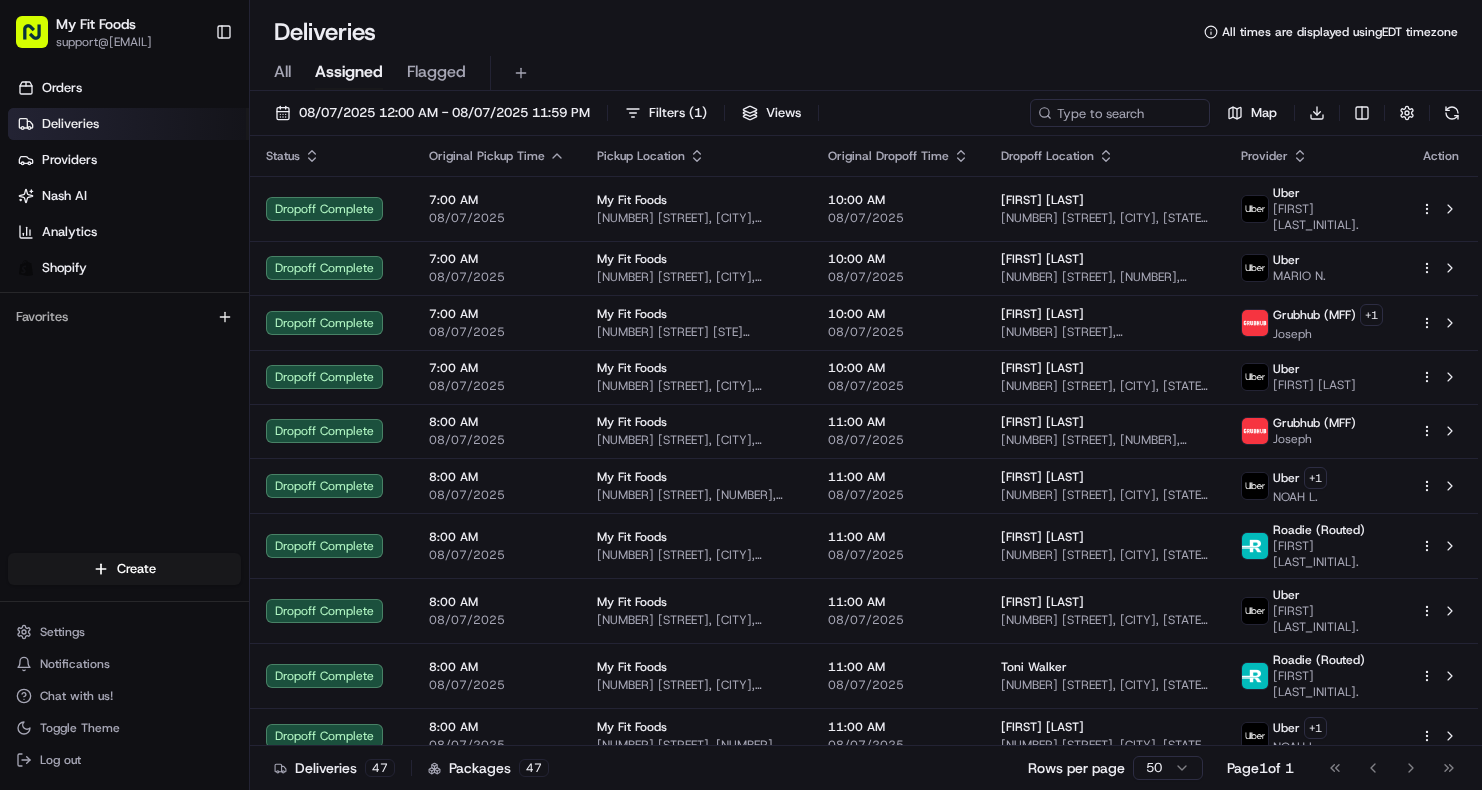 click on "All" at bounding box center [282, 72] 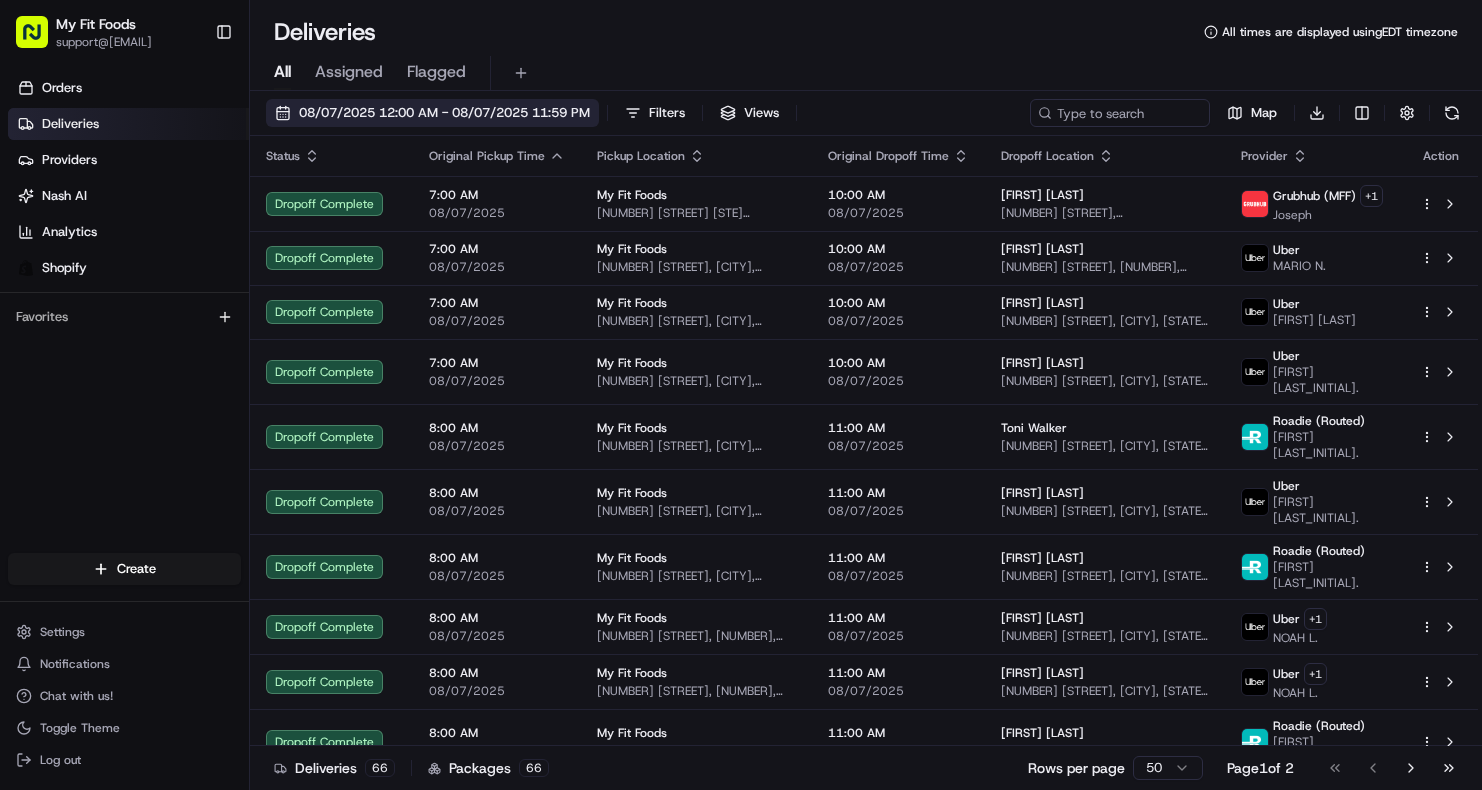 click on "08/07/2025 12:00 AM - 08/07/2025 11:59 PM" at bounding box center [432, 113] 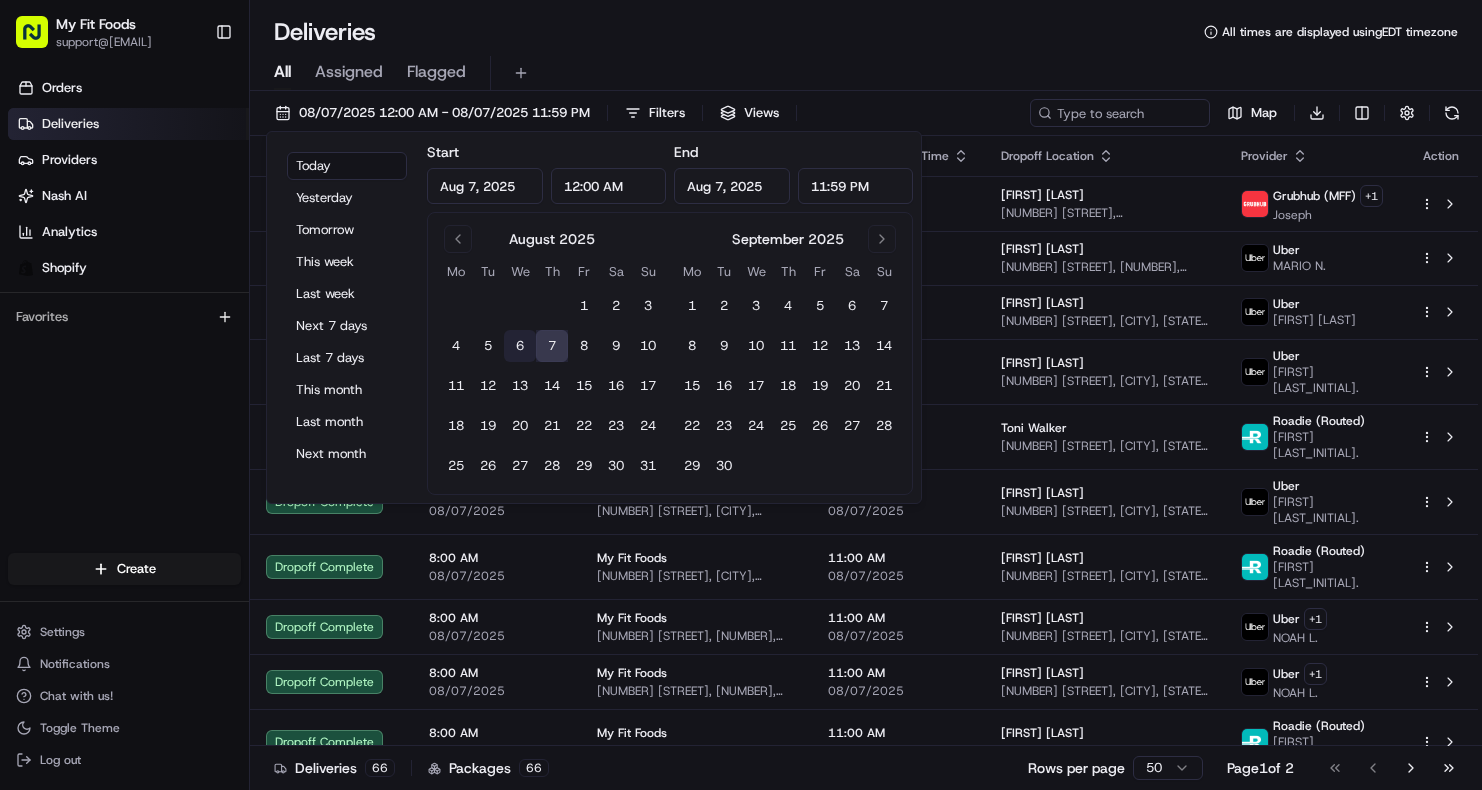 click on "6" at bounding box center [520, 346] 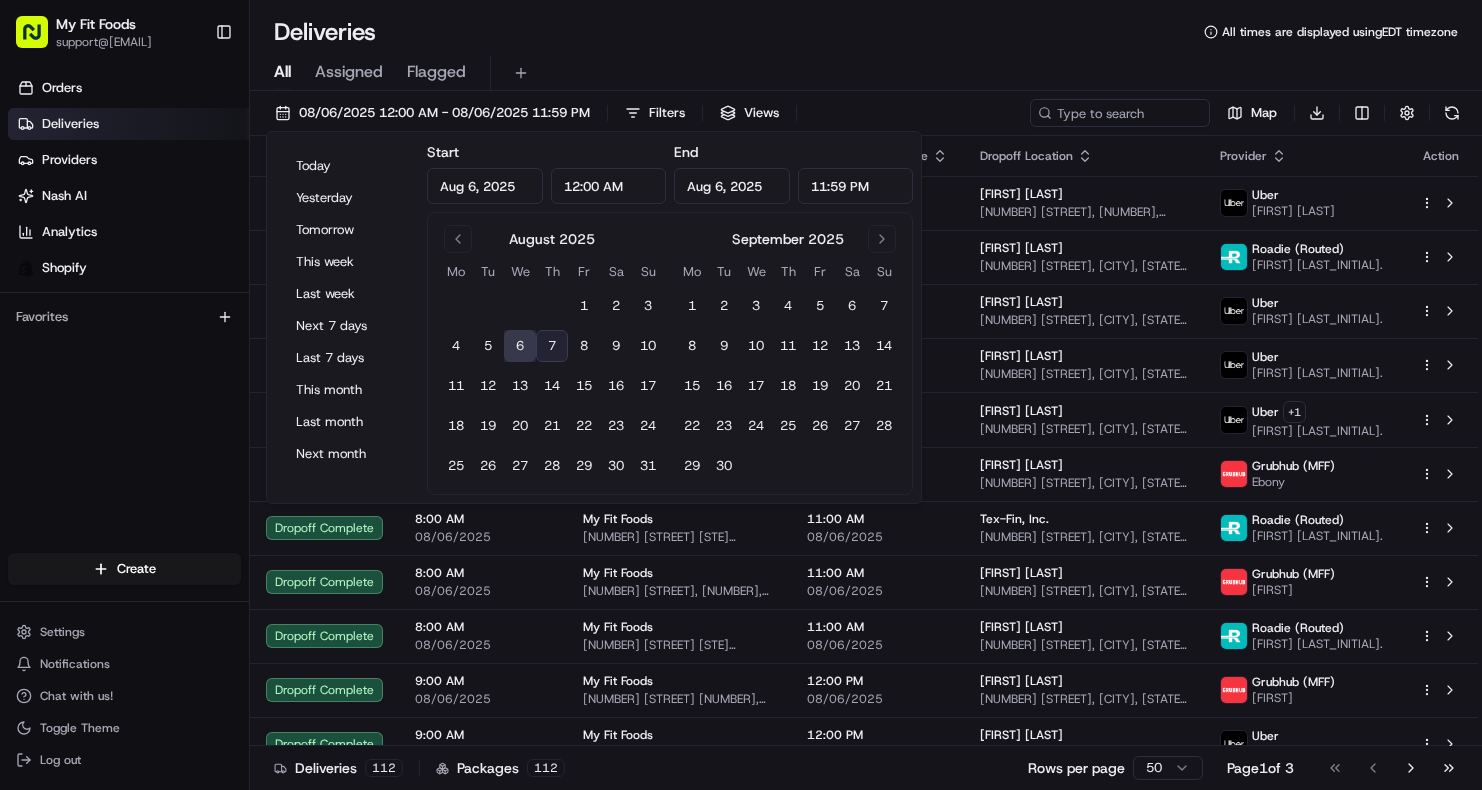 click on "Deliveries All times are displayed using  EDT   timezone" at bounding box center (866, 32) 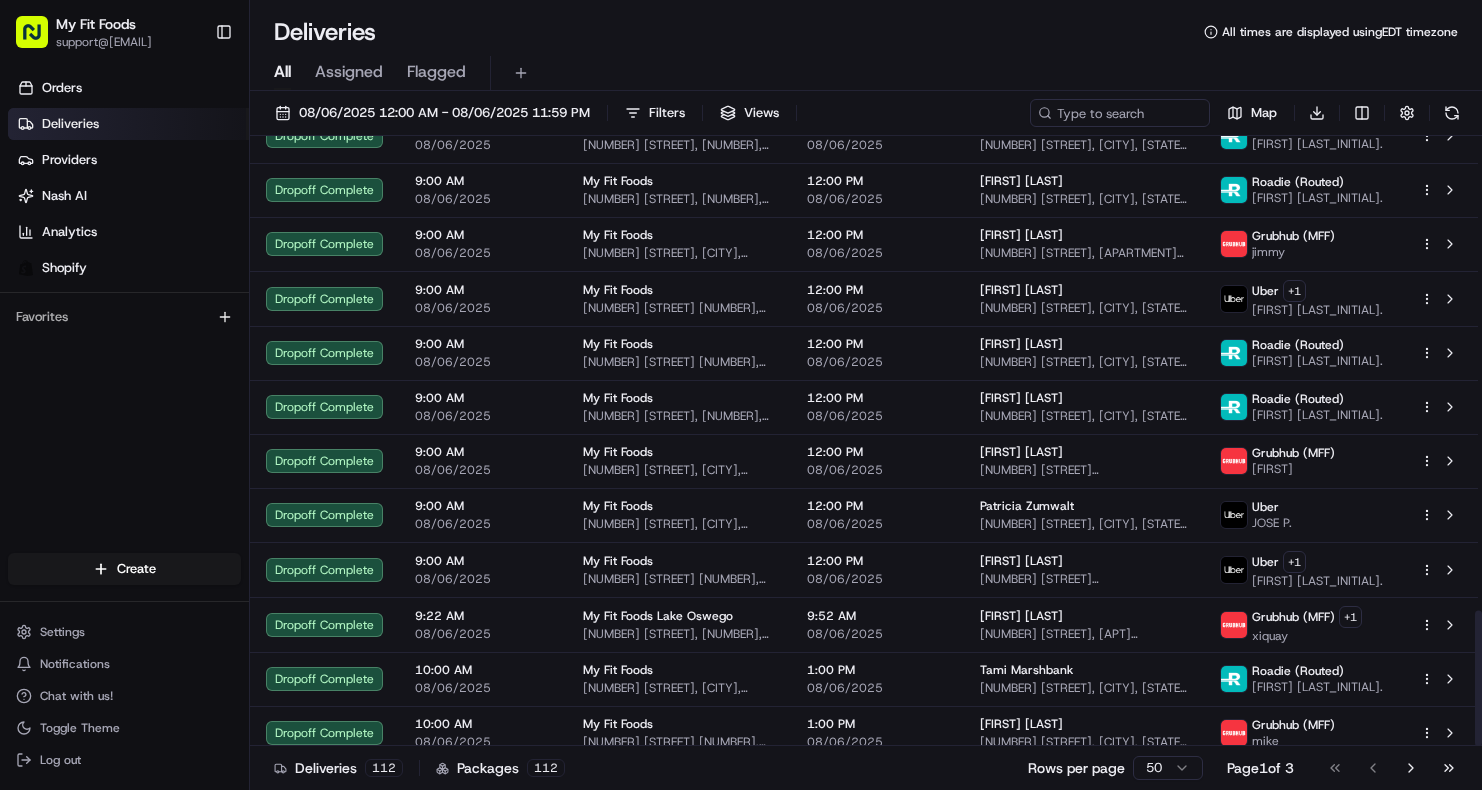 scroll, scrollTop: 0, scrollLeft: 0, axis: both 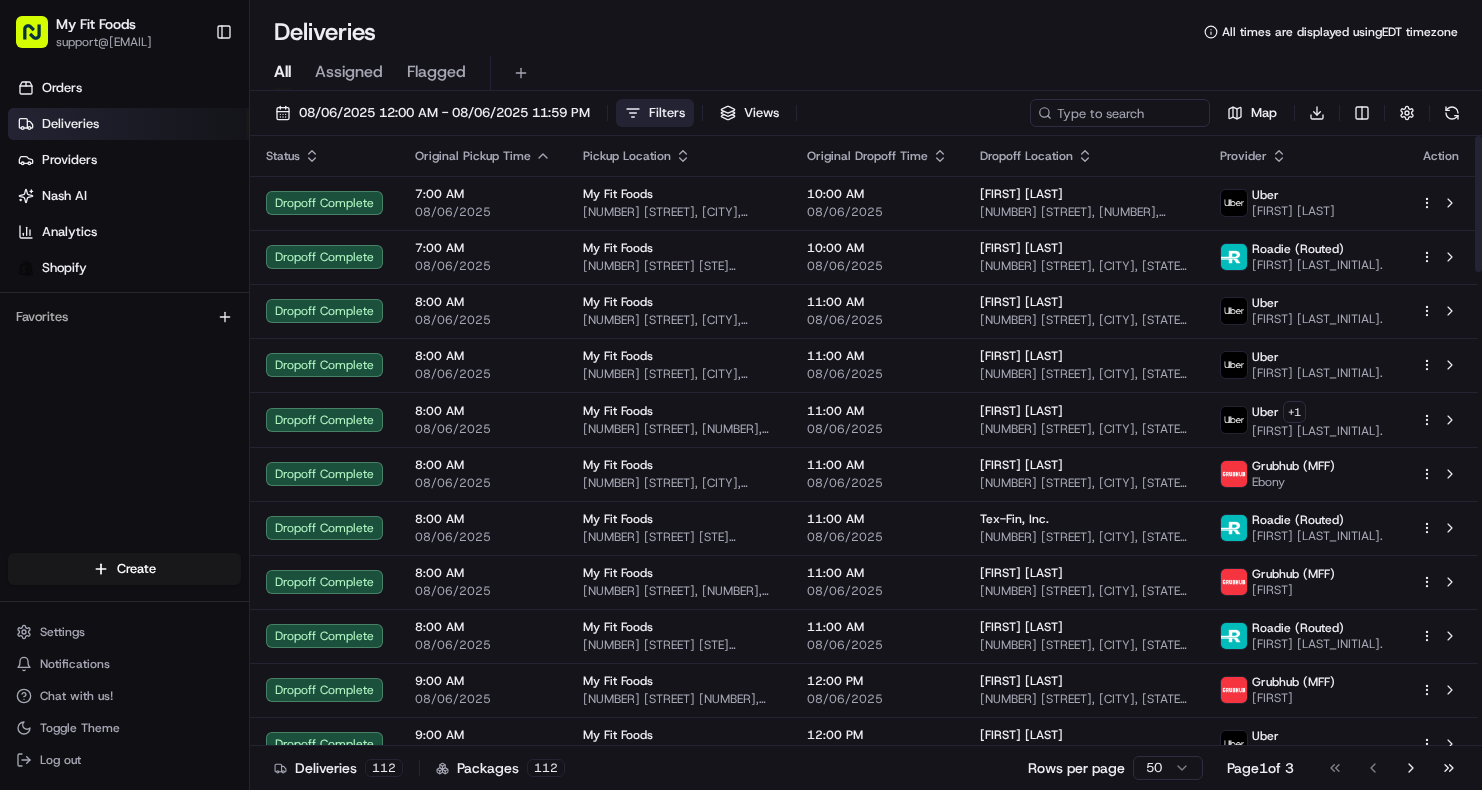 click on "Filters" at bounding box center [655, 113] 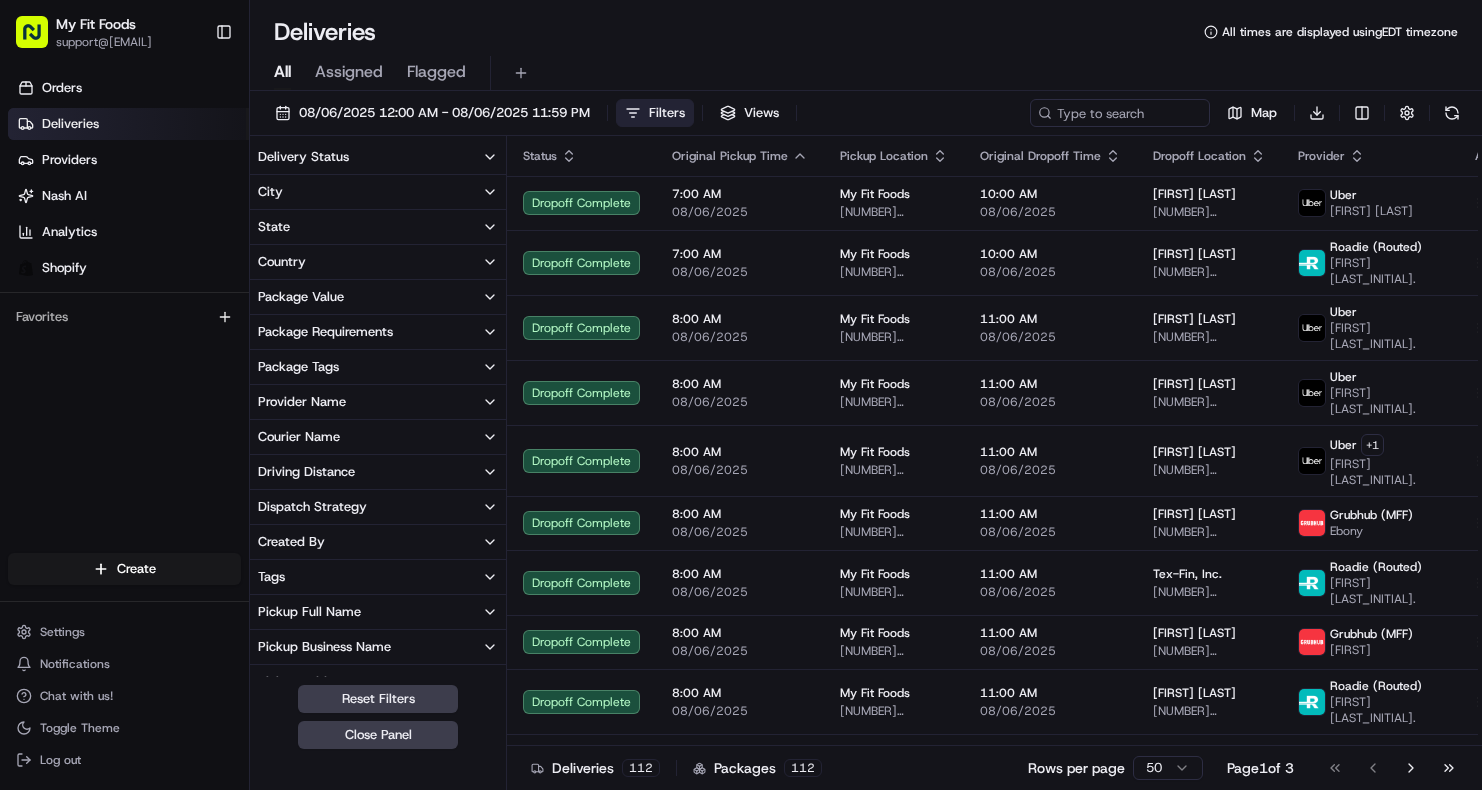 click on "Delivery Status" at bounding box center (303, 157) 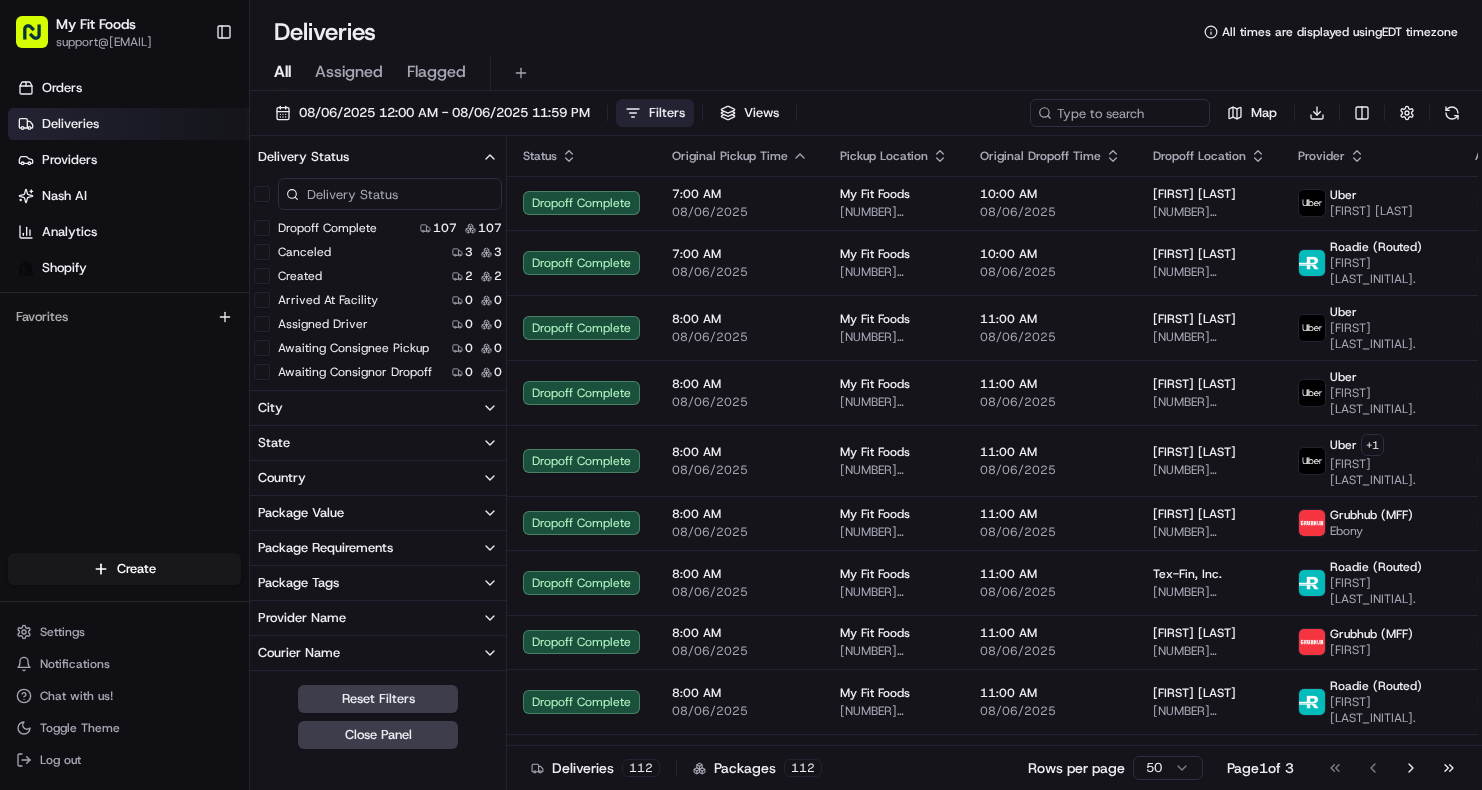 click on "Dropoff Complete" at bounding box center (327, 228) 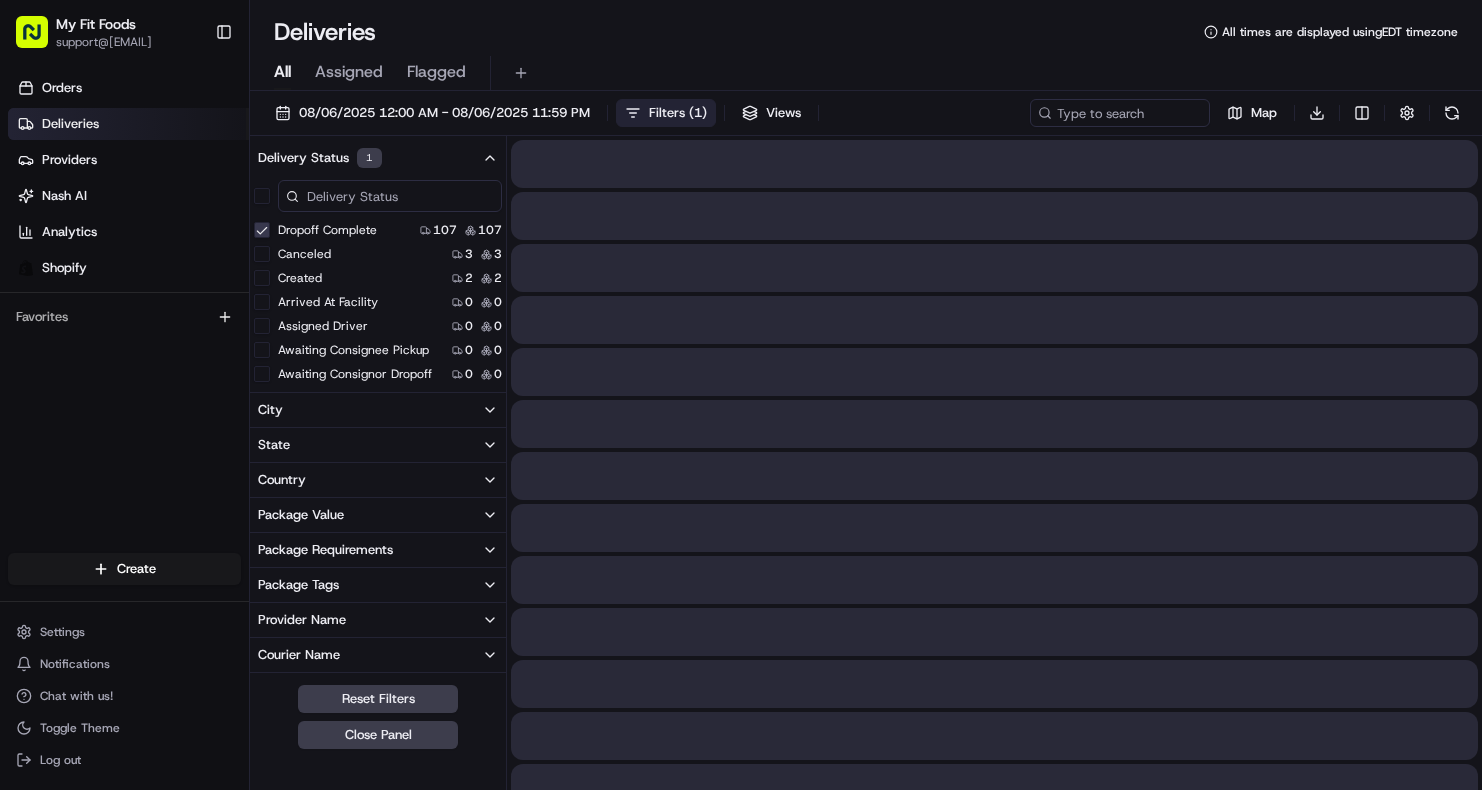 click on "Package Tags" at bounding box center (298, 585) 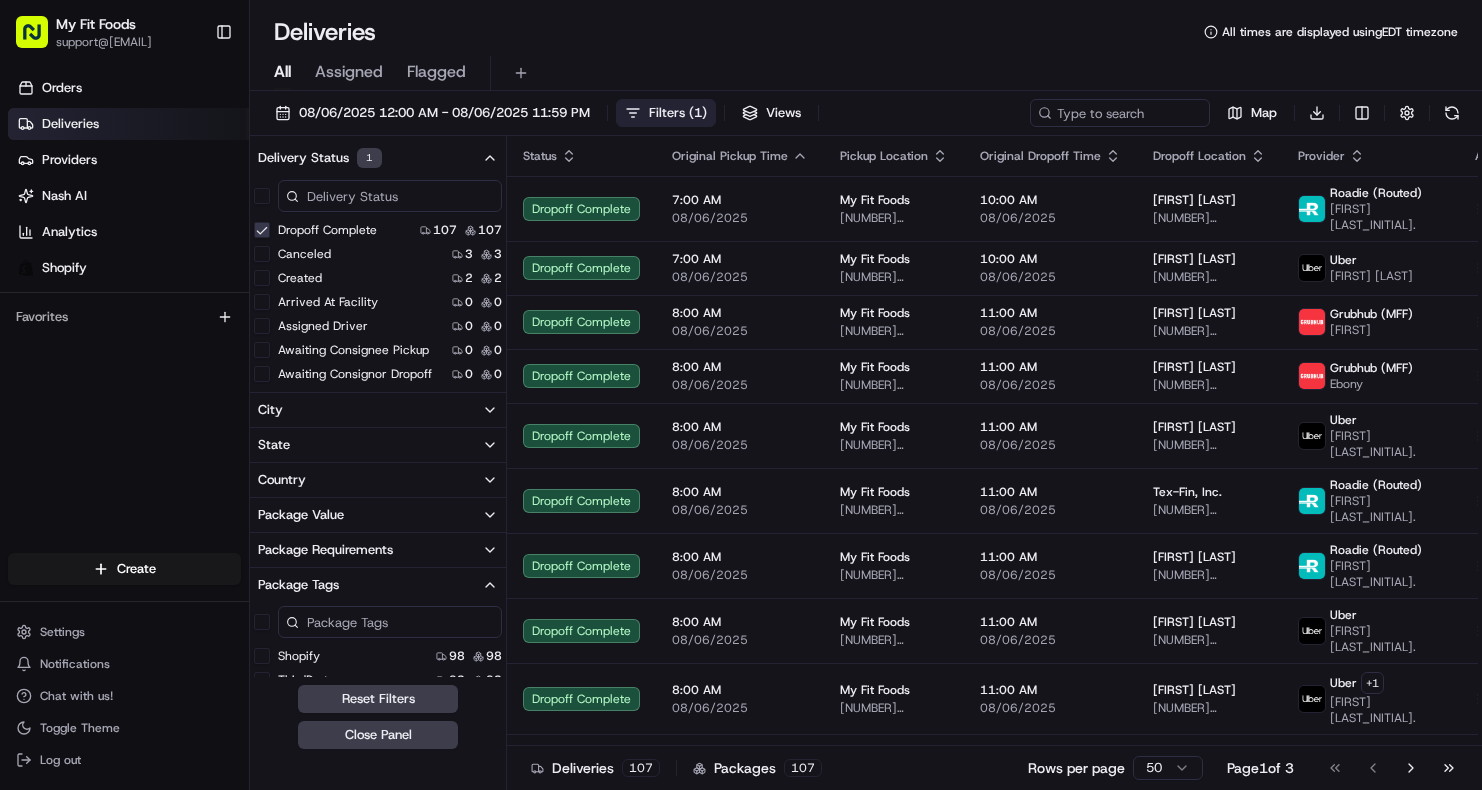 scroll, scrollTop: 76, scrollLeft: 0, axis: vertical 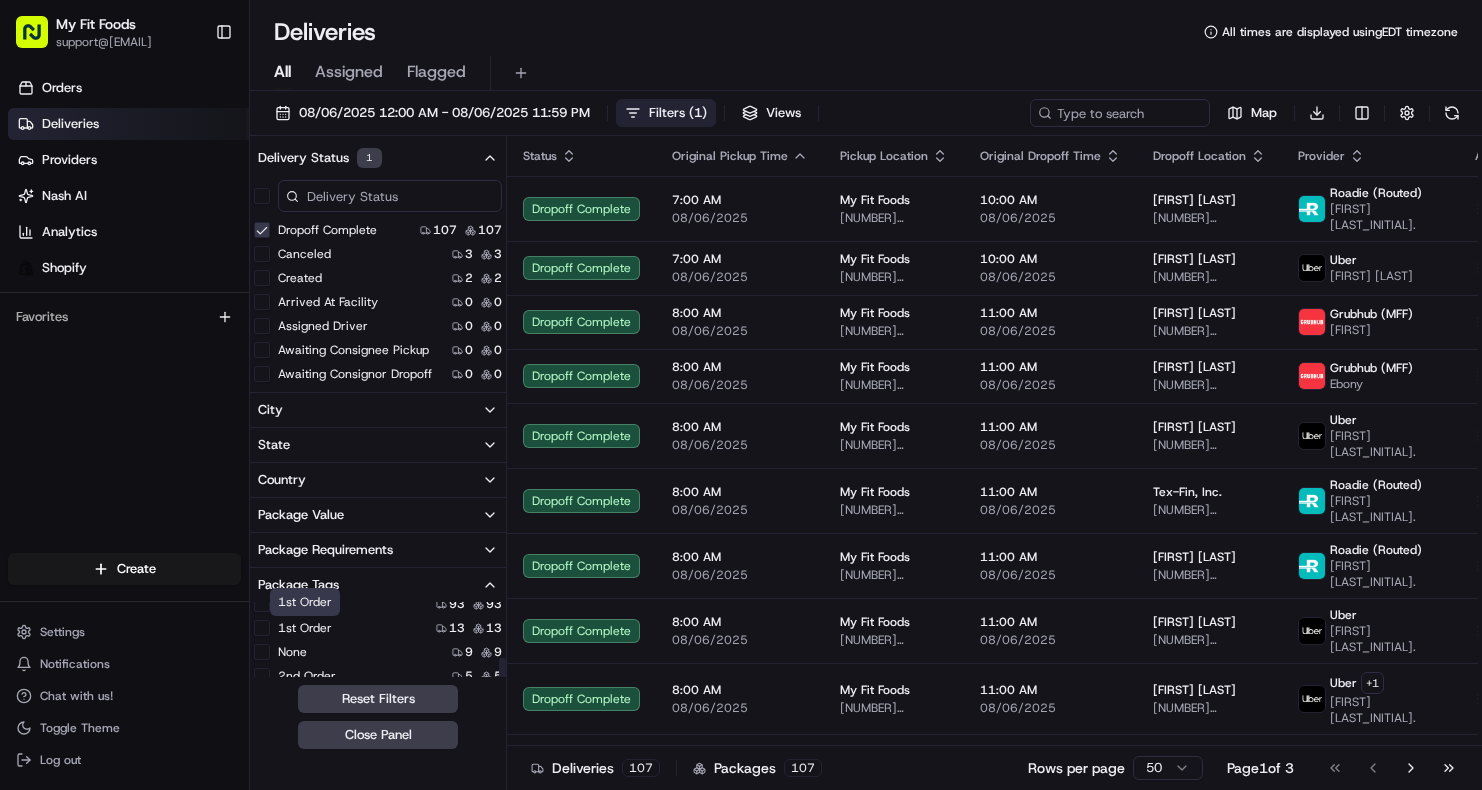 click on "1st Order" at bounding box center [305, 628] 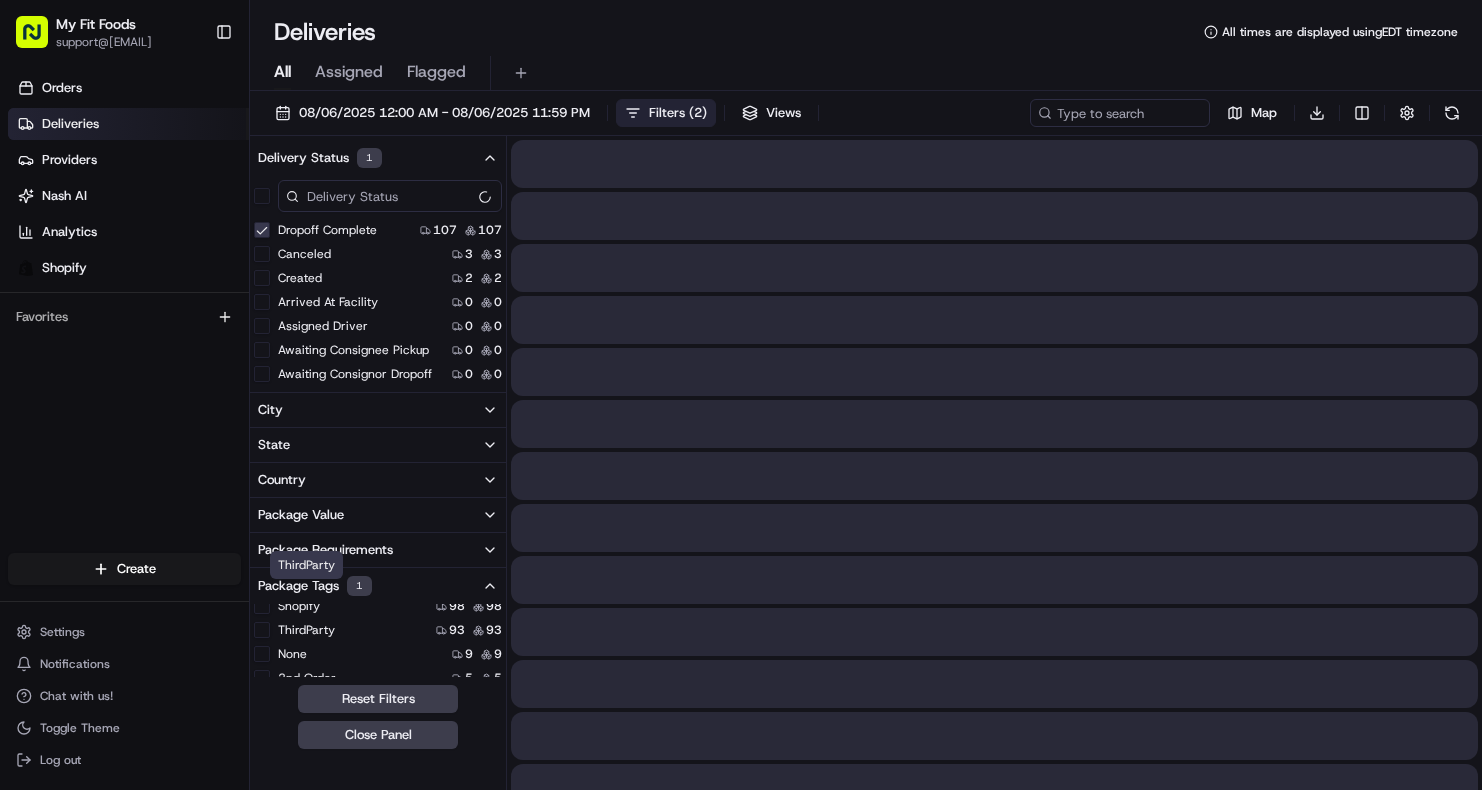 scroll, scrollTop: 39, scrollLeft: 0, axis: vertical 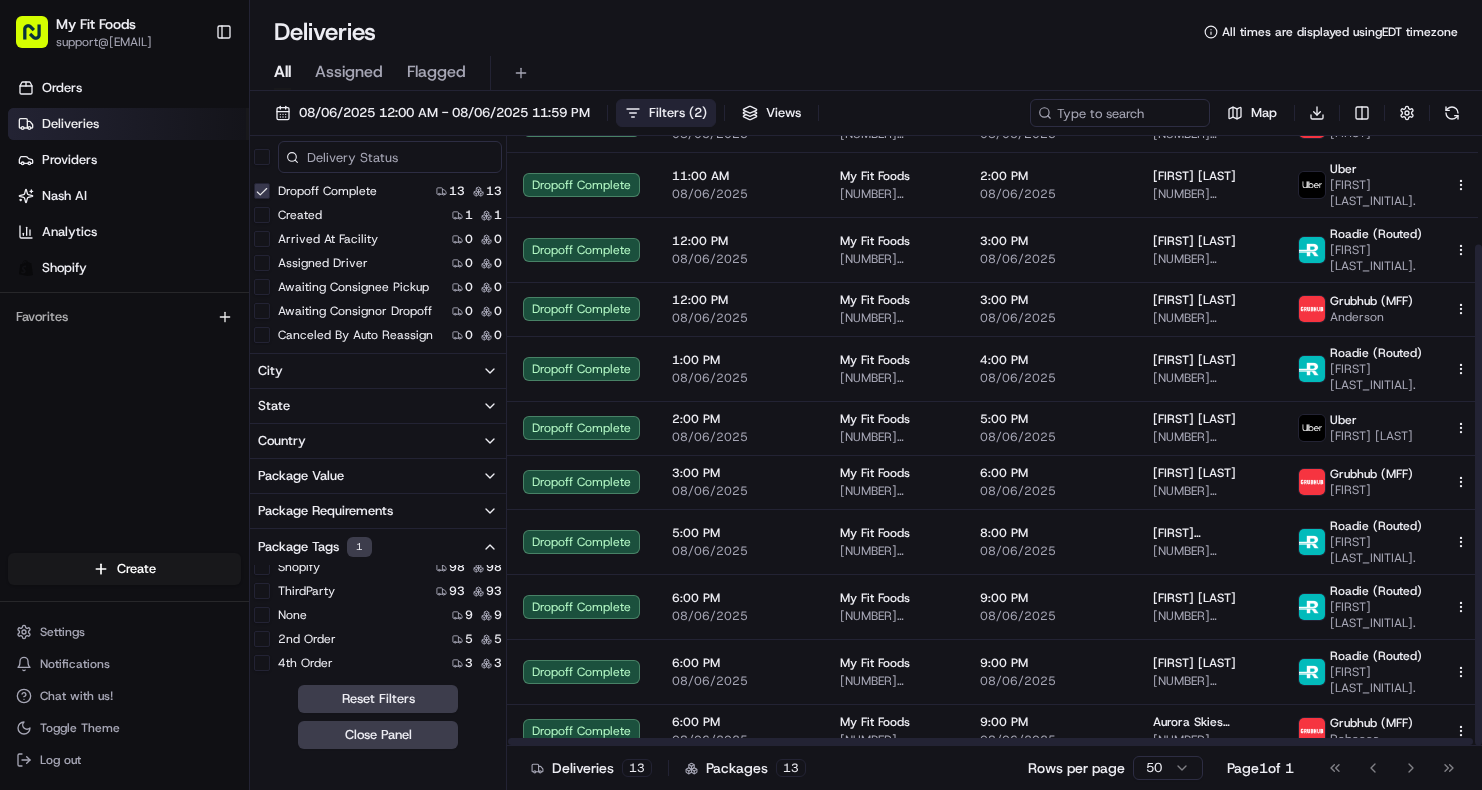 click on "All Assigned Flagged" at bounding box center [866, 73] 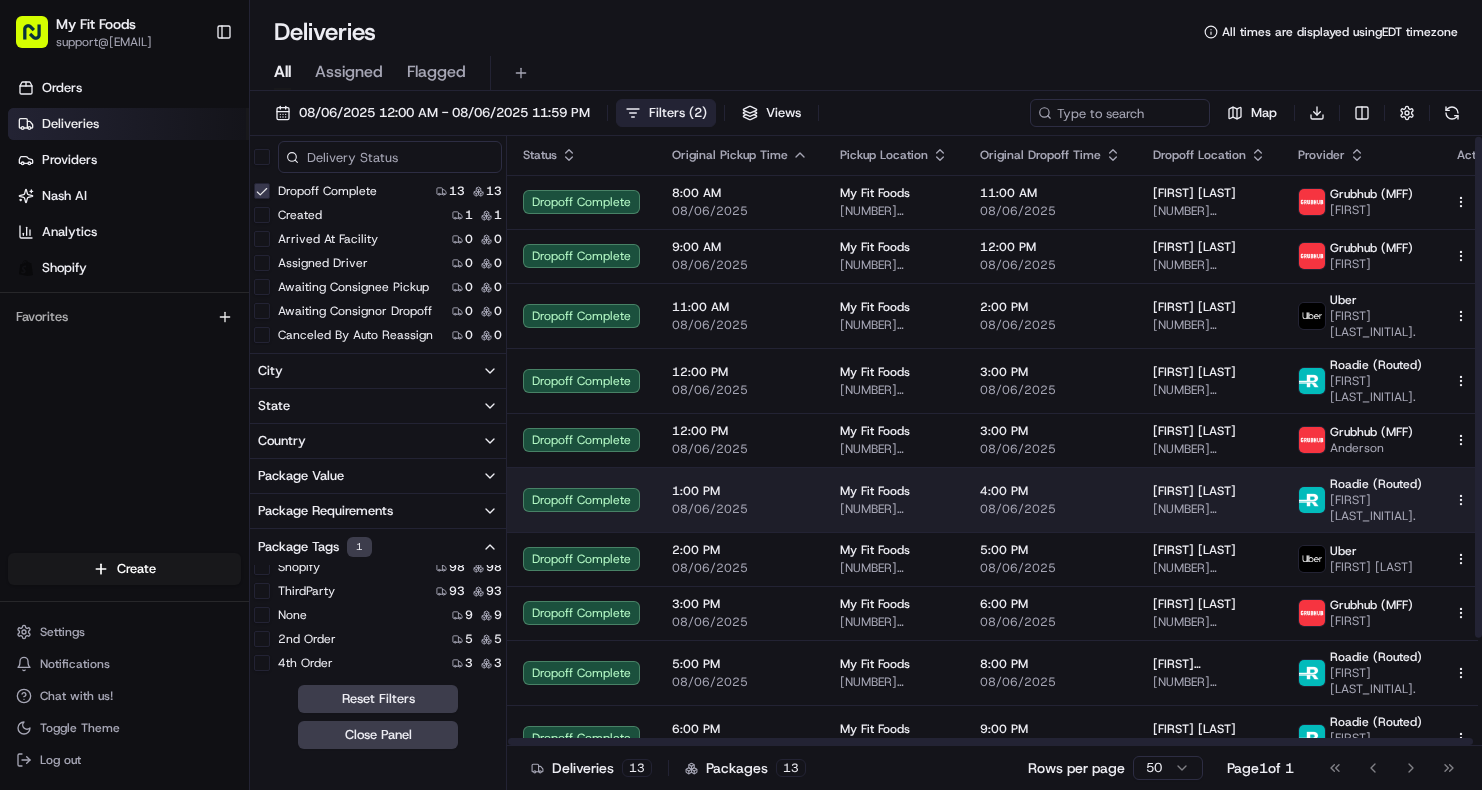 scroll, scrollTop: 0, scrollLeft: 0, axis: both 